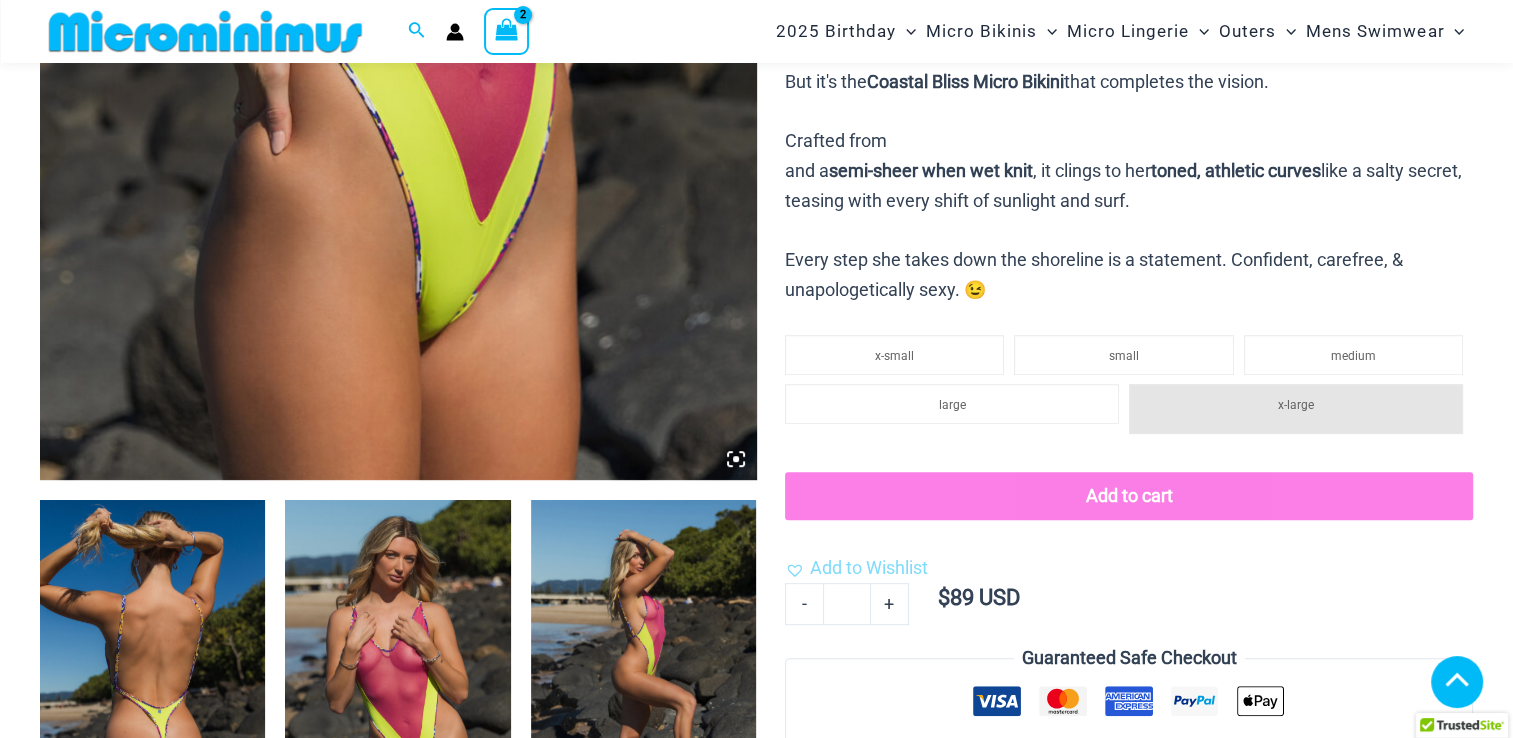 scroll, scrollTop: 783, scrollLeft: 0, axis: vertical 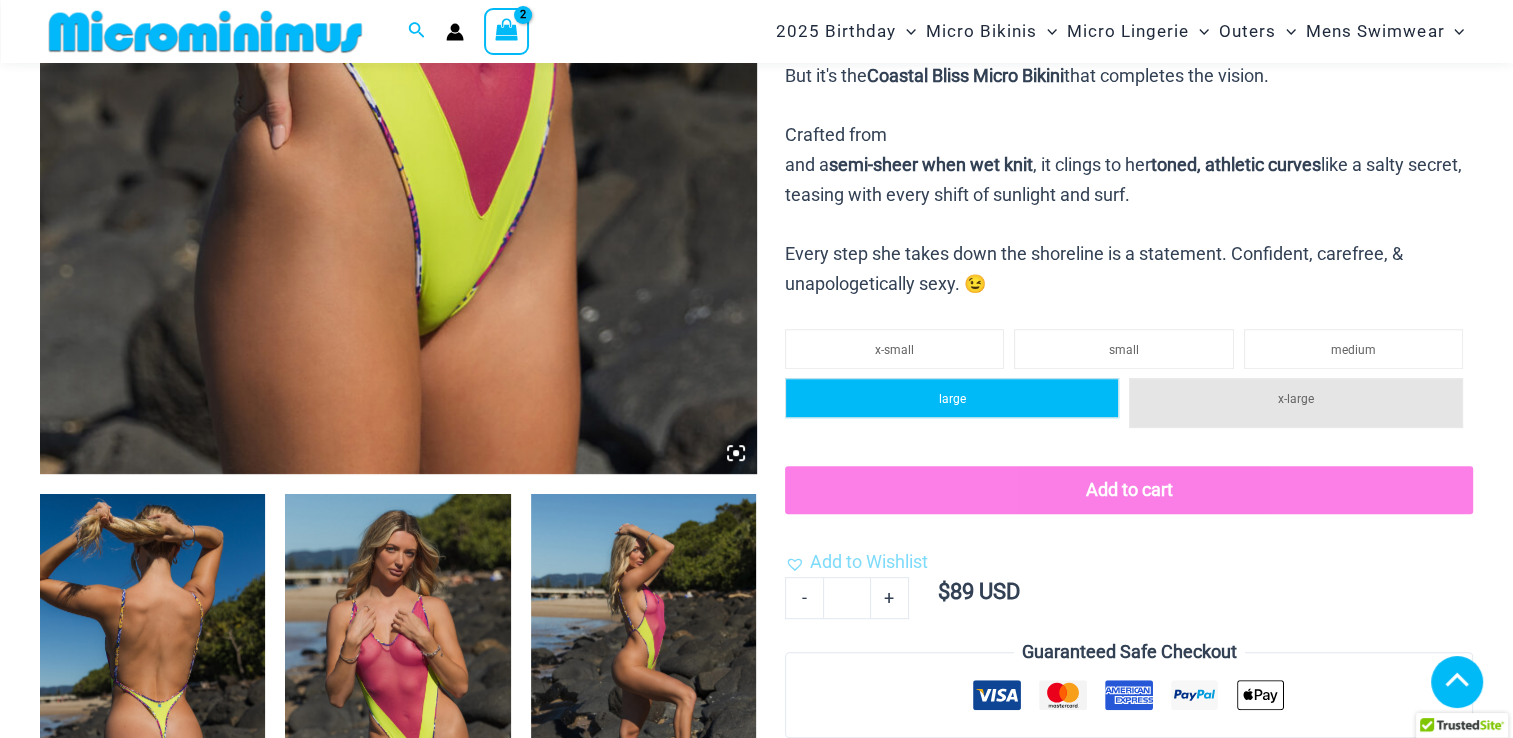 type on "**********" 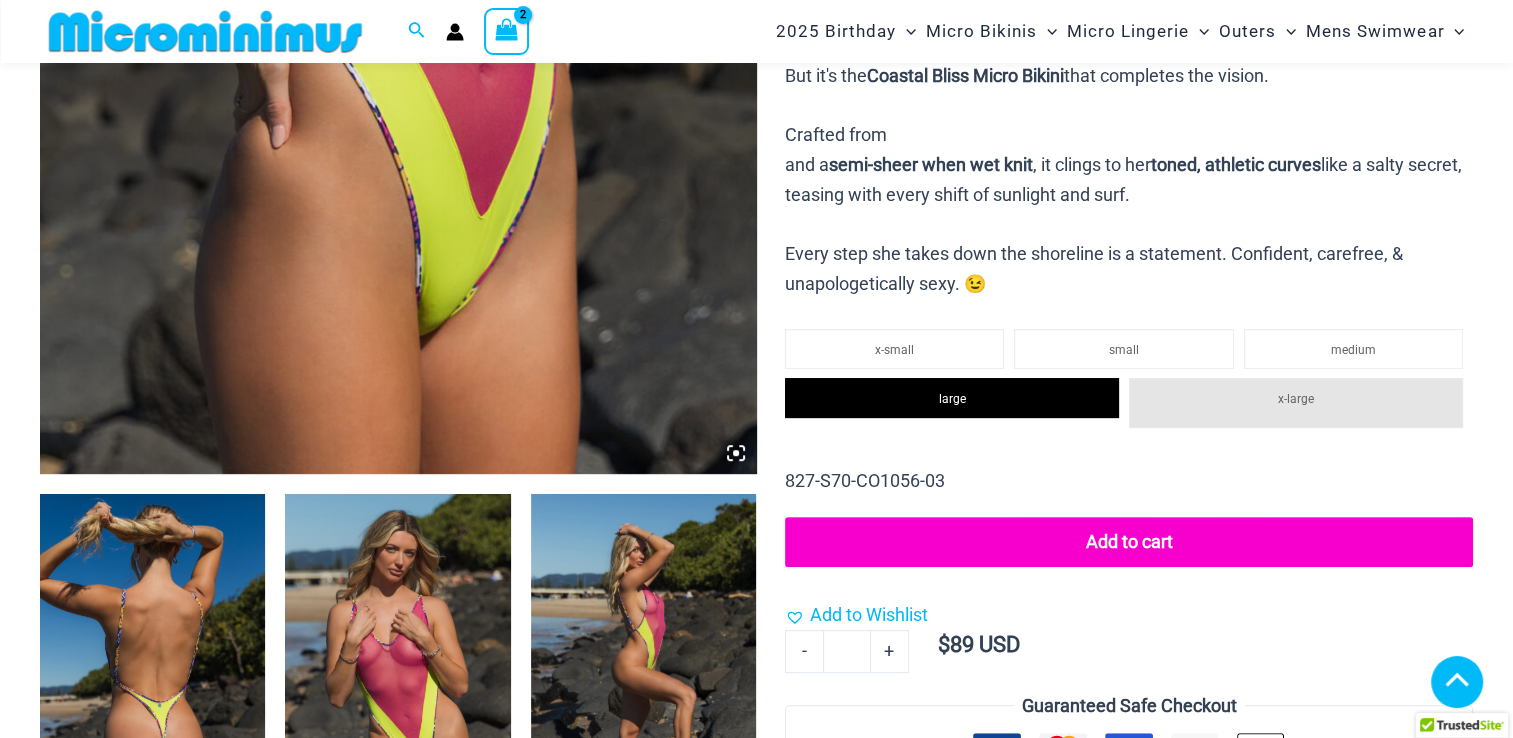 click on "Add to cart" 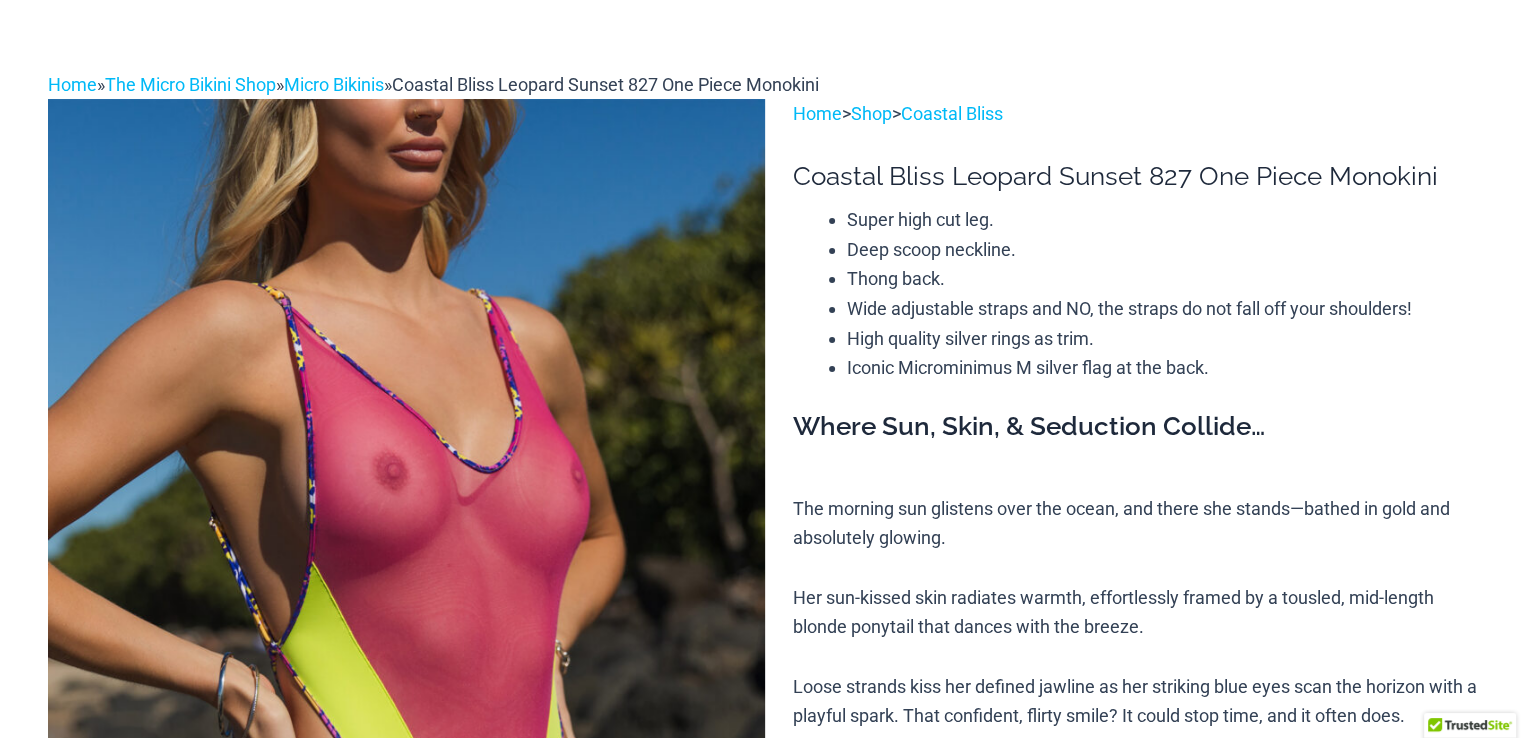 scroll, scrollTop: 0, scrollLeft: 0, axis: both 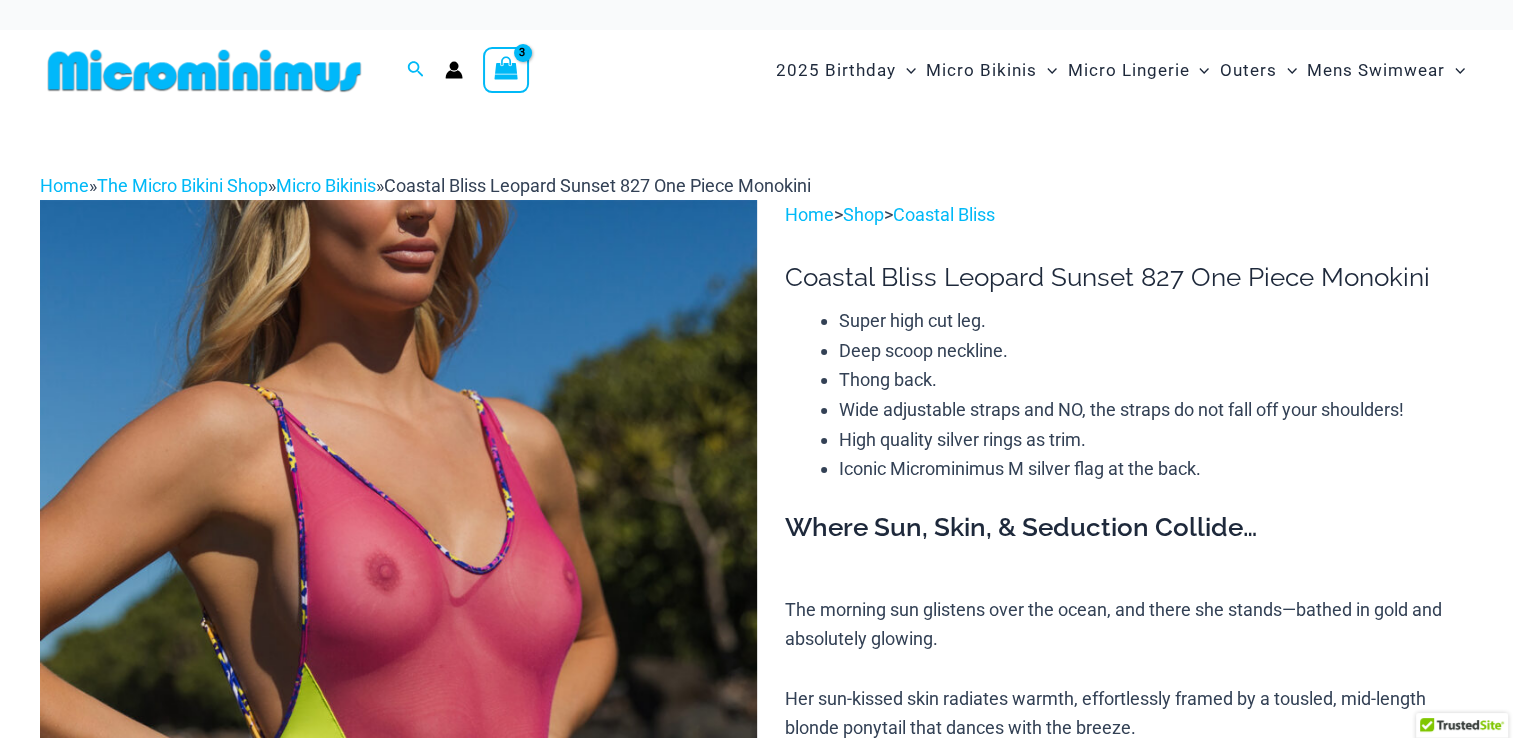 click at bounding box center [505, 72] 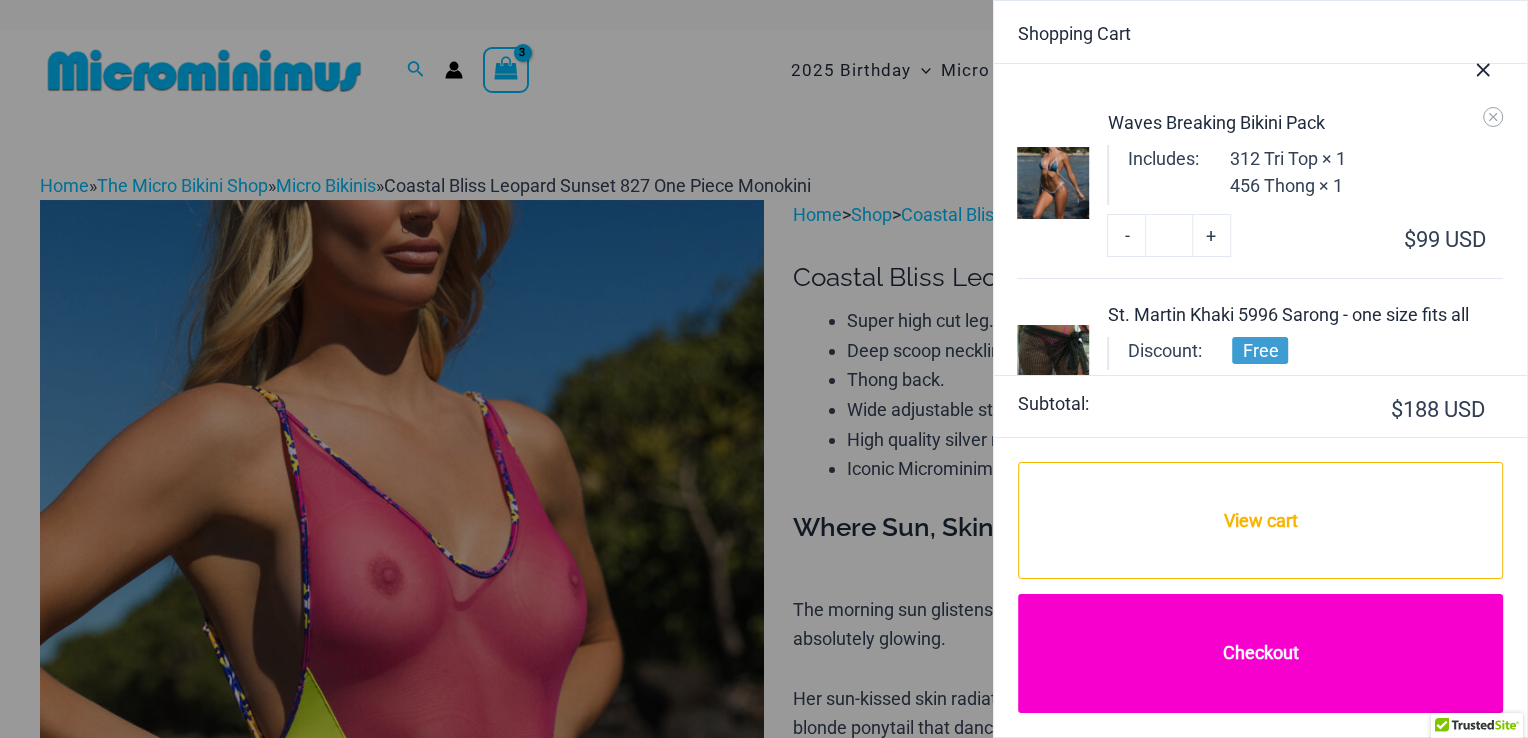 click on "Checkout" at bounding box center [1260, 653] 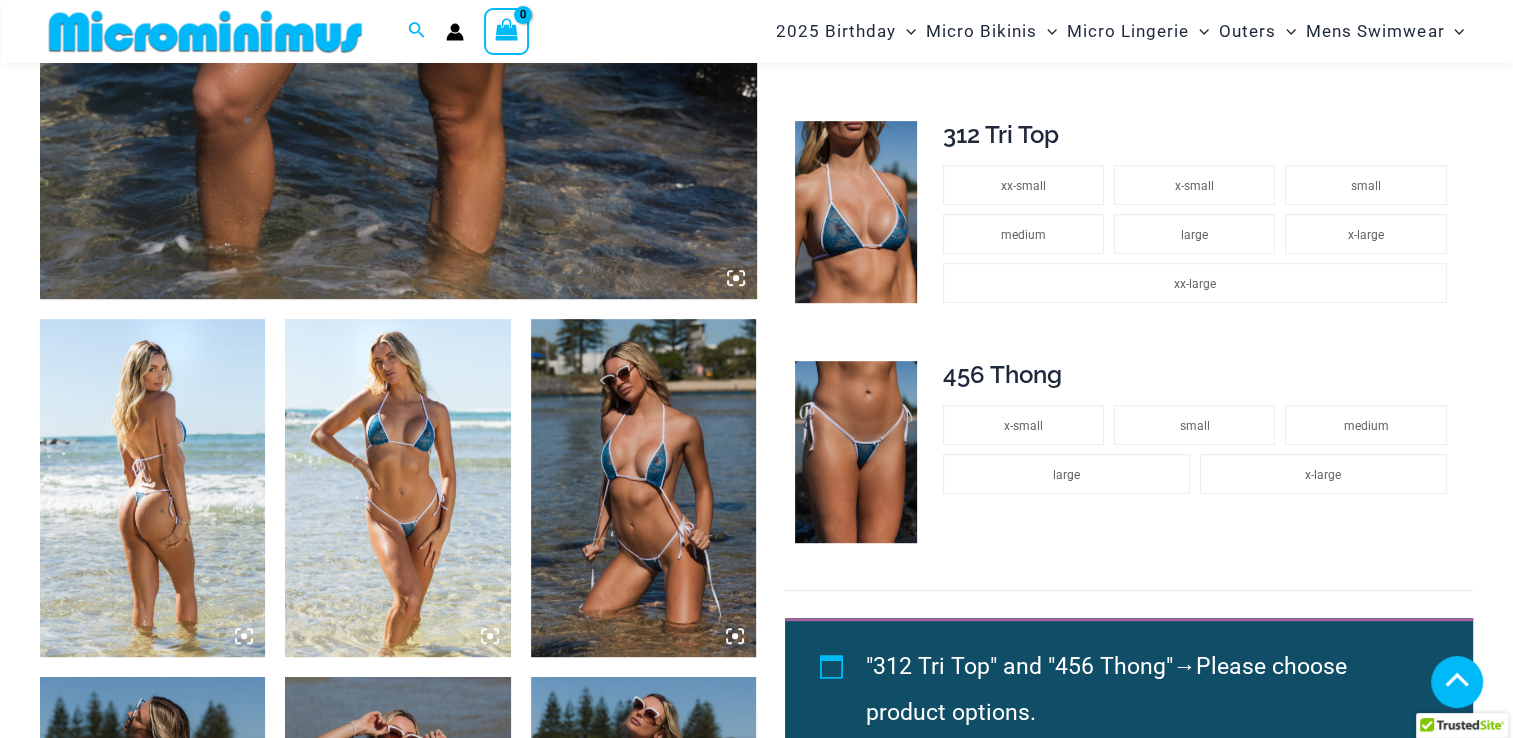 scroll, scrollTop: 987, scrollLeft: 0, axis: vertical 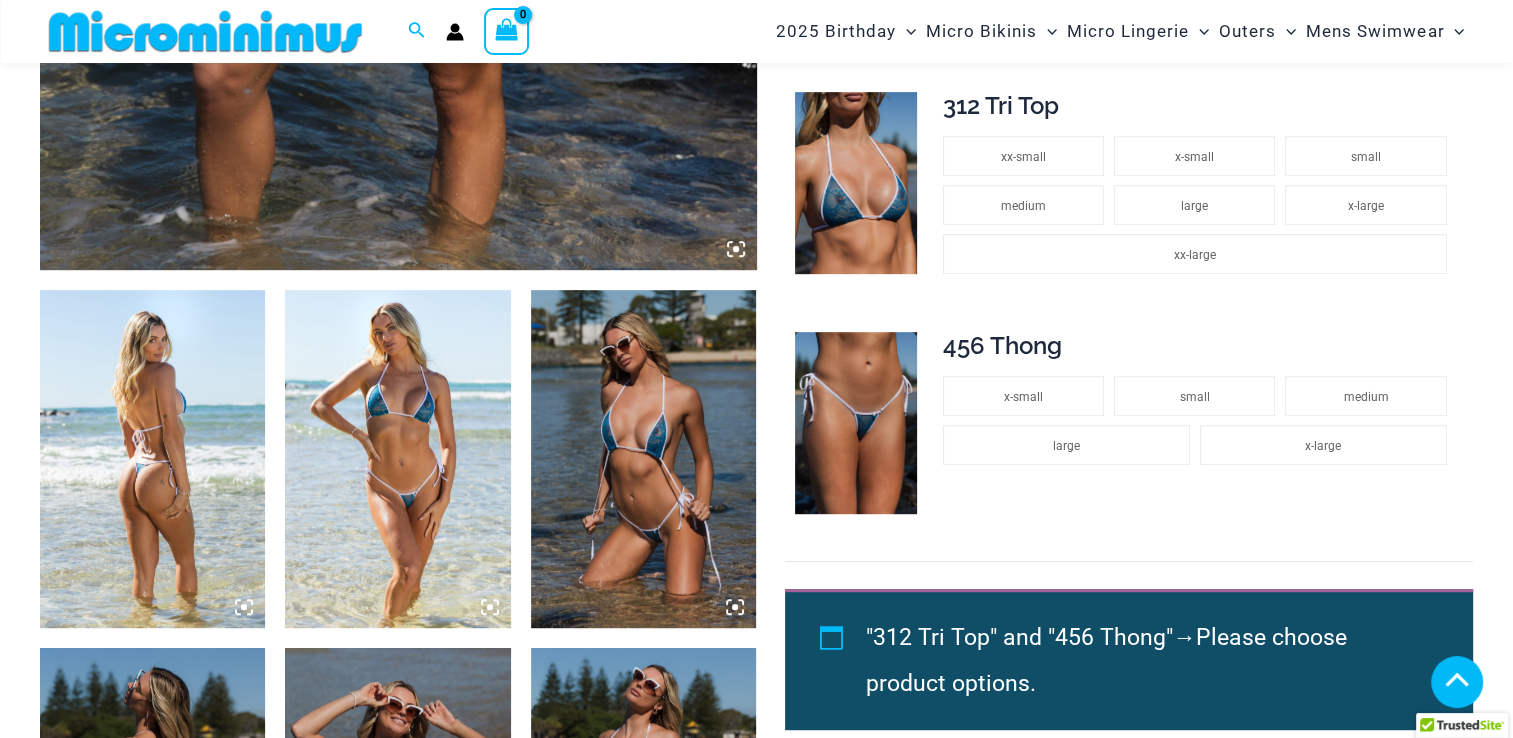 type on "**********" 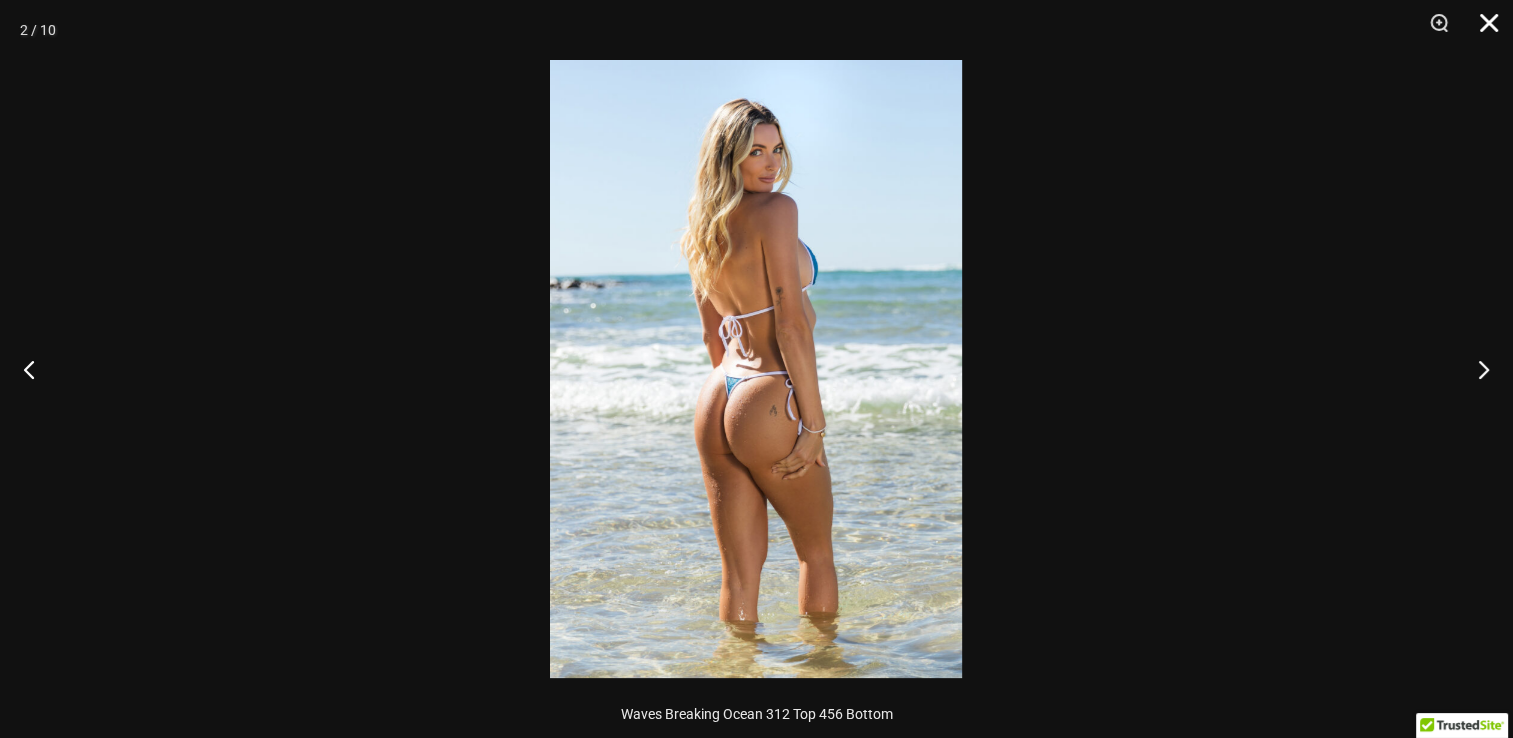 click at bounding box center [1482, 30] 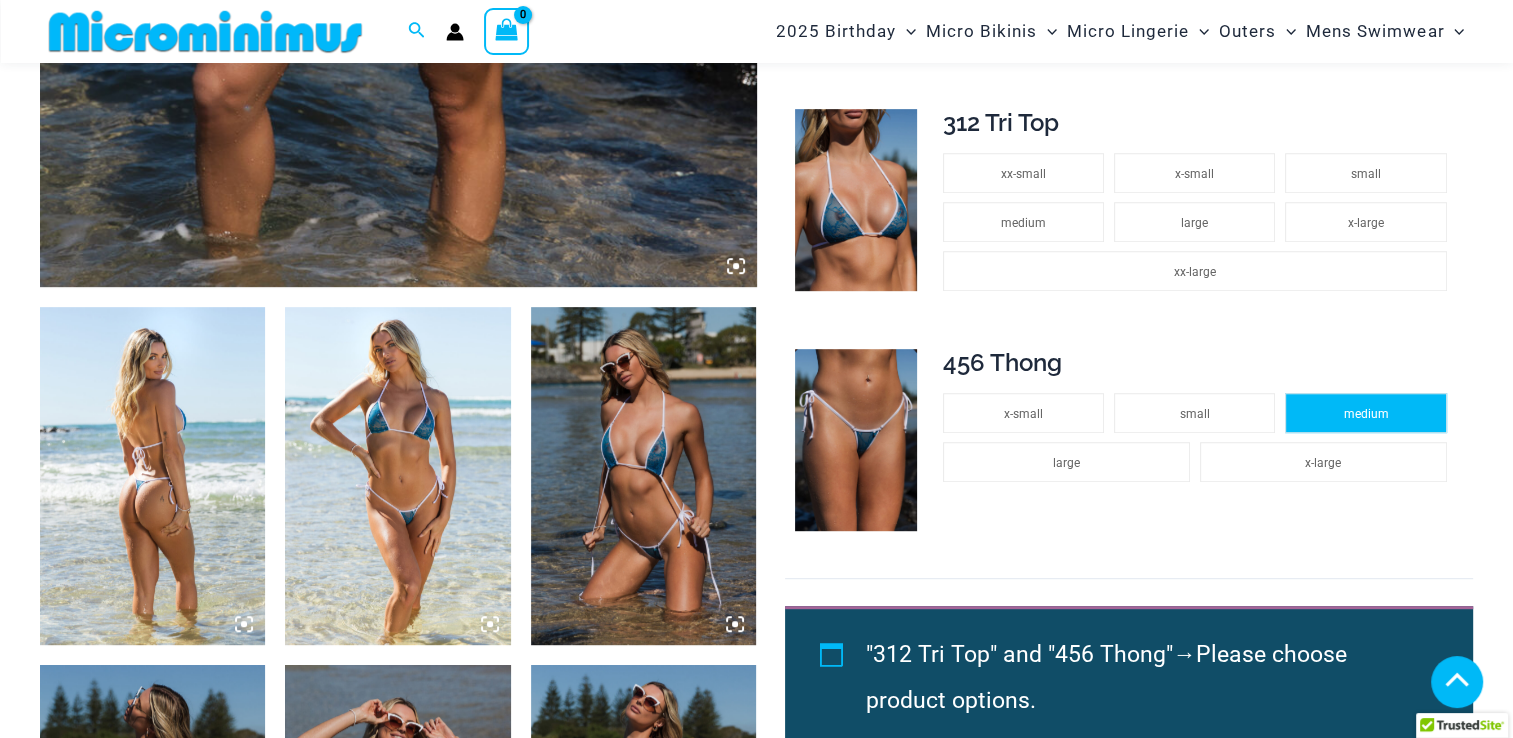 scroll, scrollTop: 987, scrollLeft: 0, axis: vertical 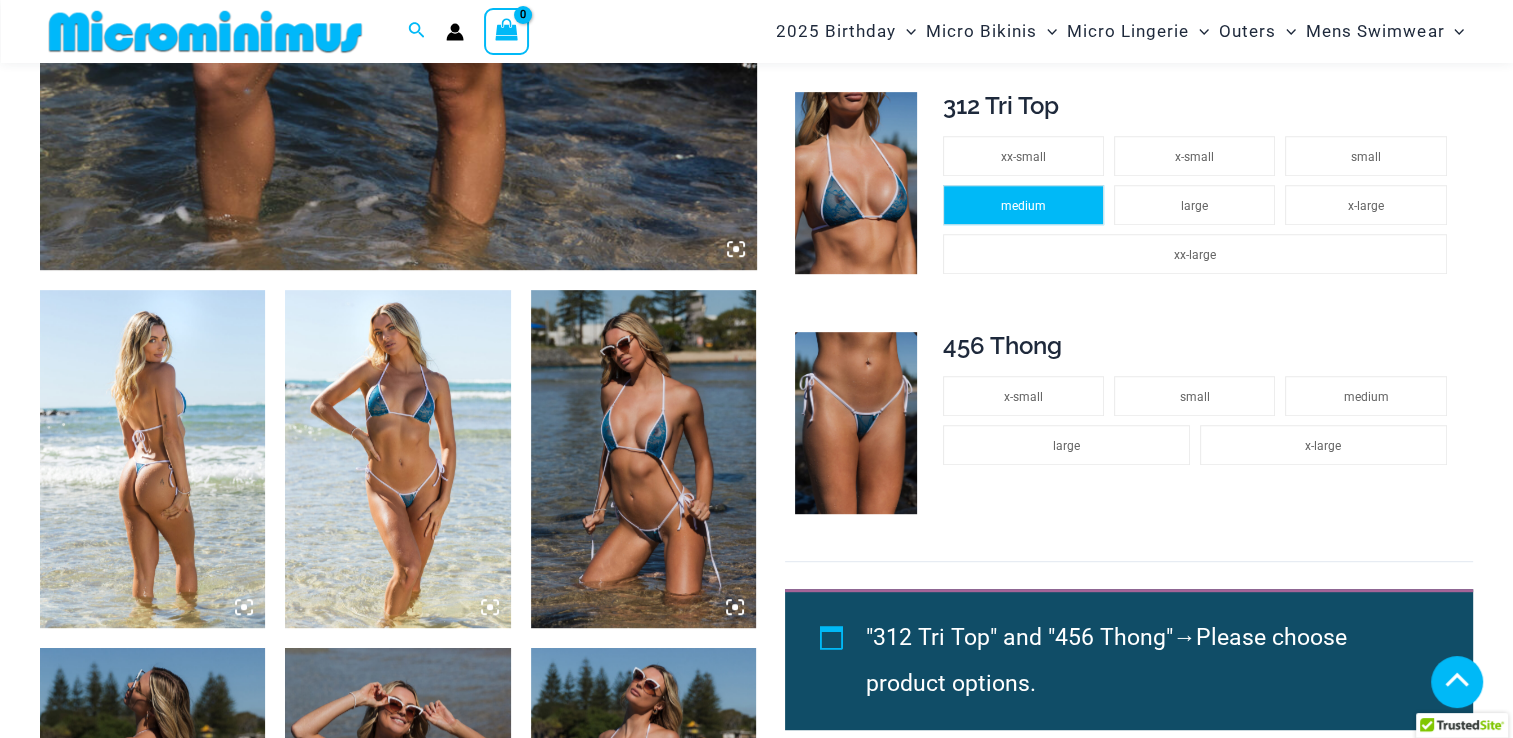 click on "medium" 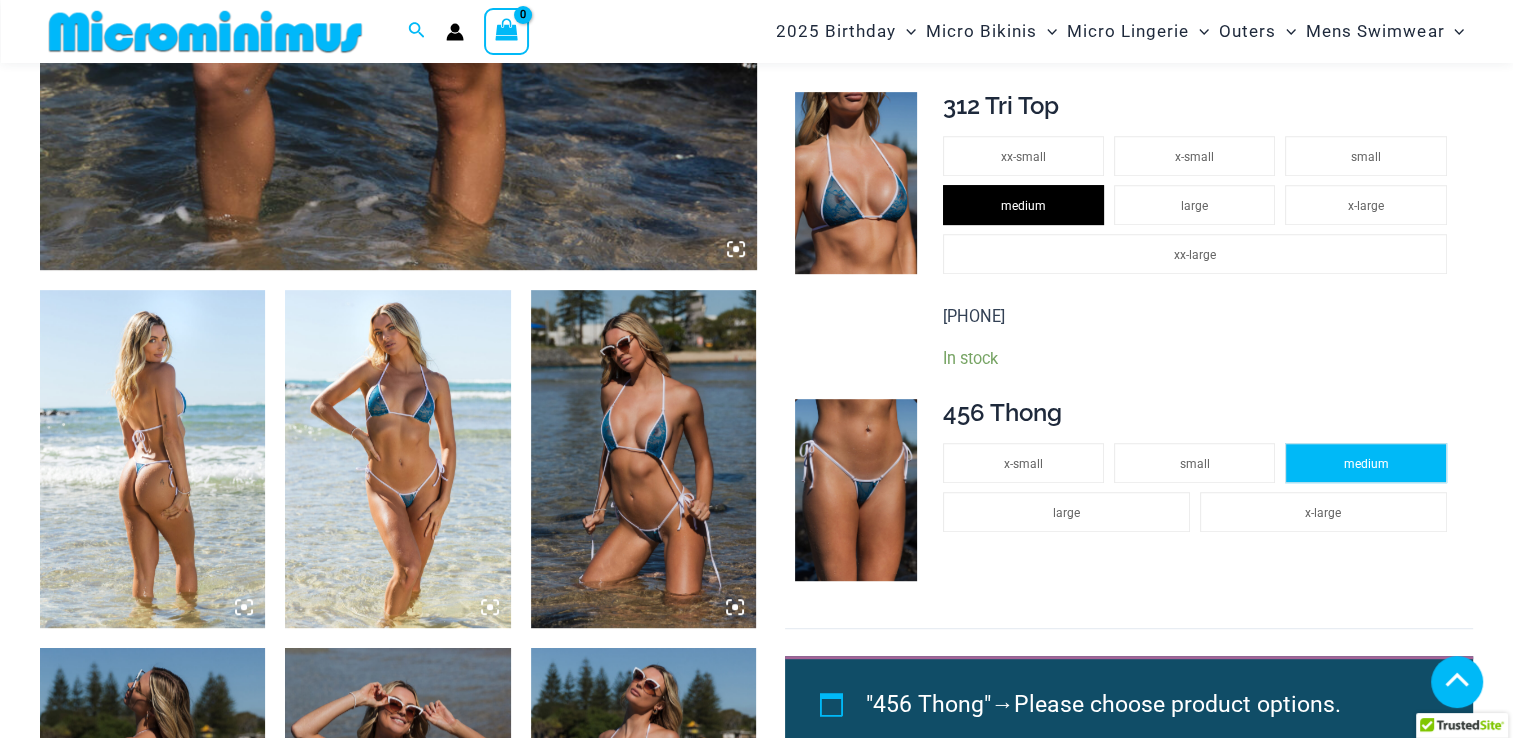 click on "medium" 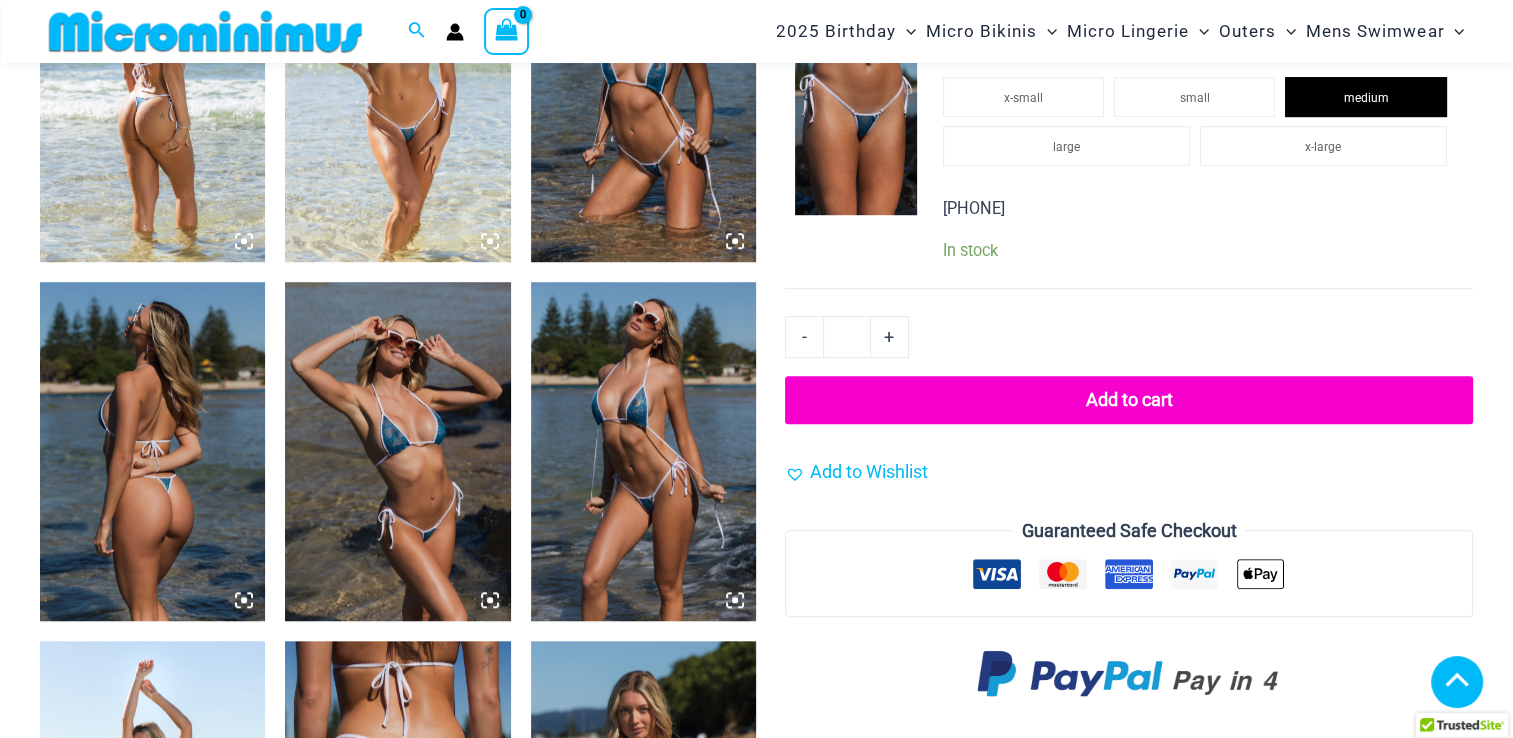 scroll, scrollTop: 1387, scrollLeft: 0, axis: vertical 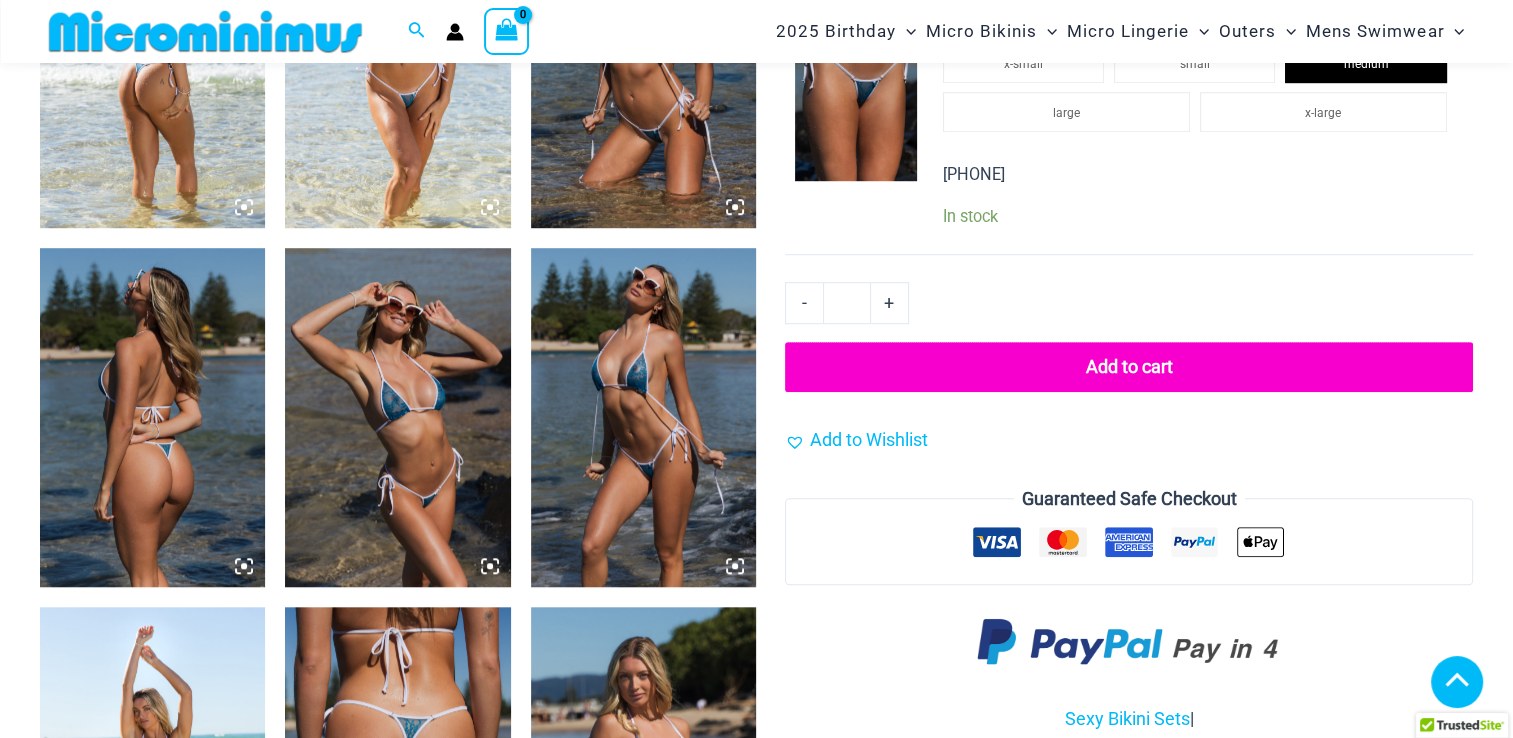 click on "Add to cart" at bounding box center (1129, 367) 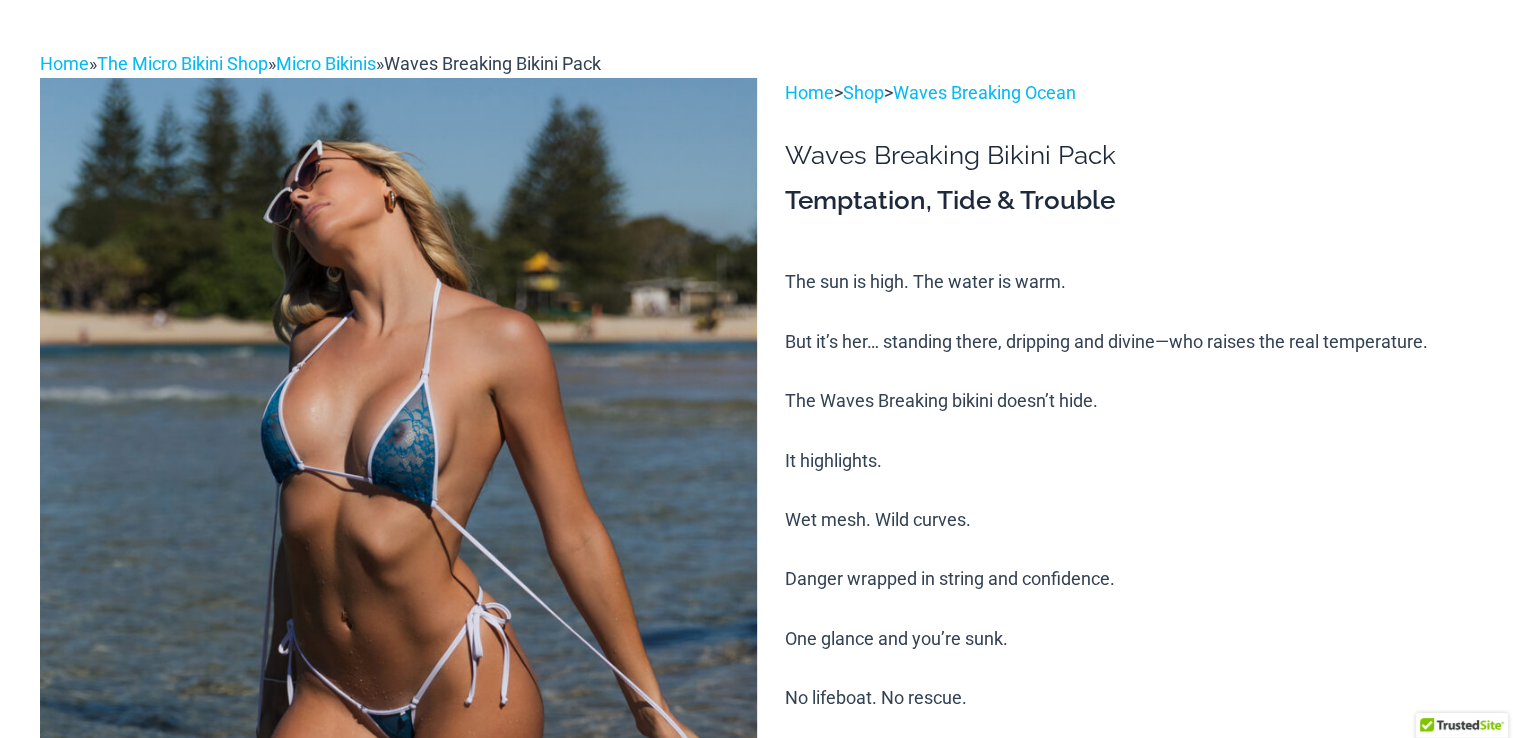 scroll, scrollTop: 0, scrollLeft: 0, axis: both 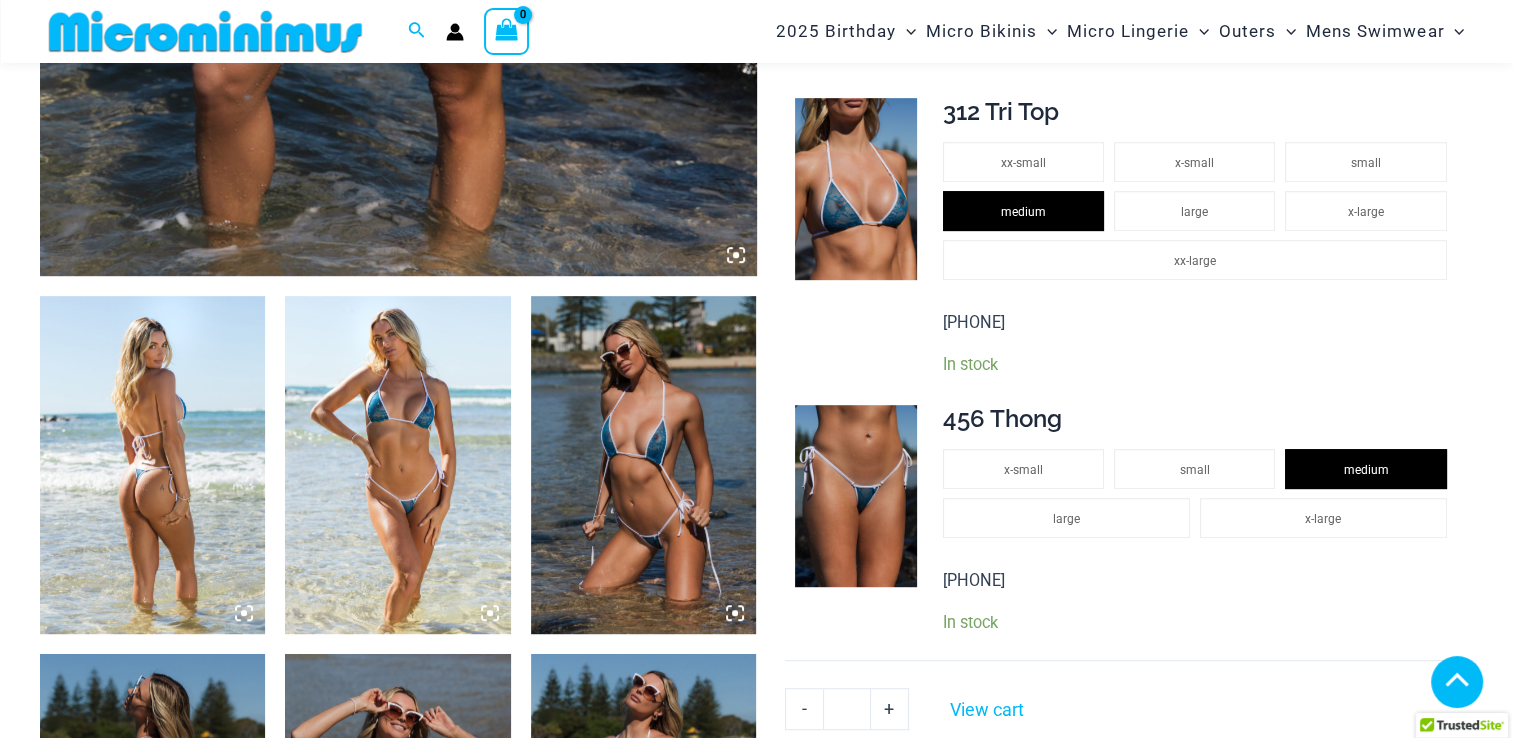 click at bounding box center (152, 465) 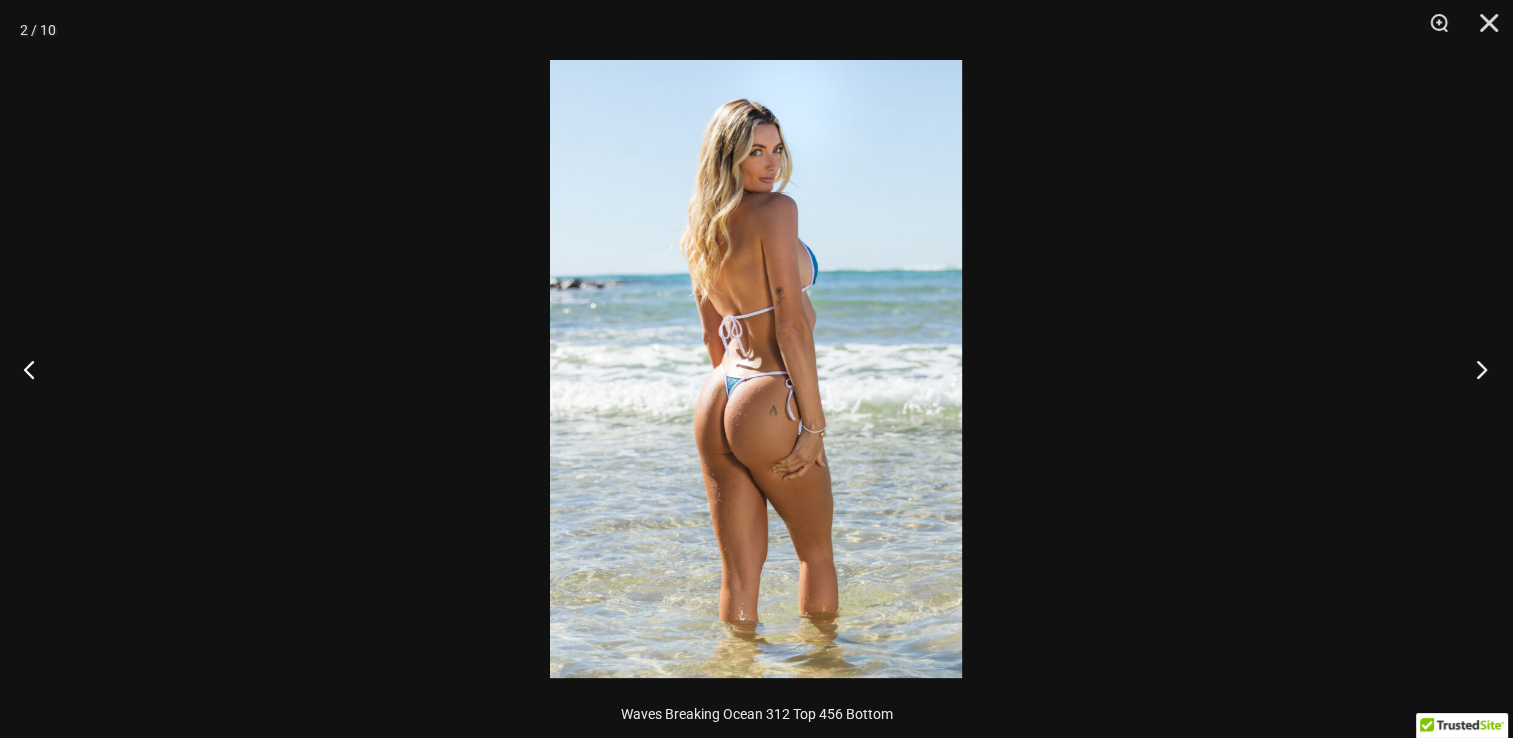 click at bounding box center [1475, 369] 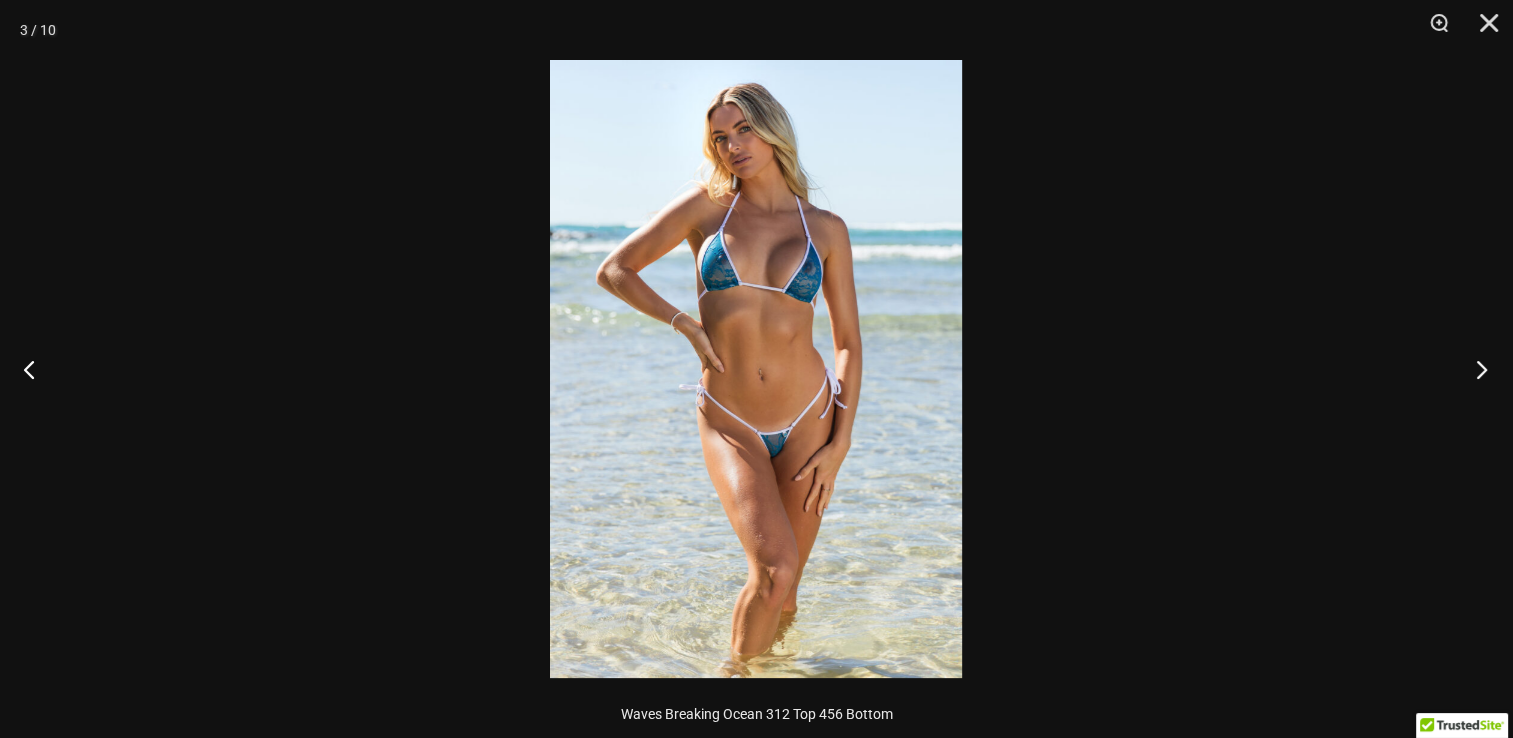 click at bounding box center [1475, 369] 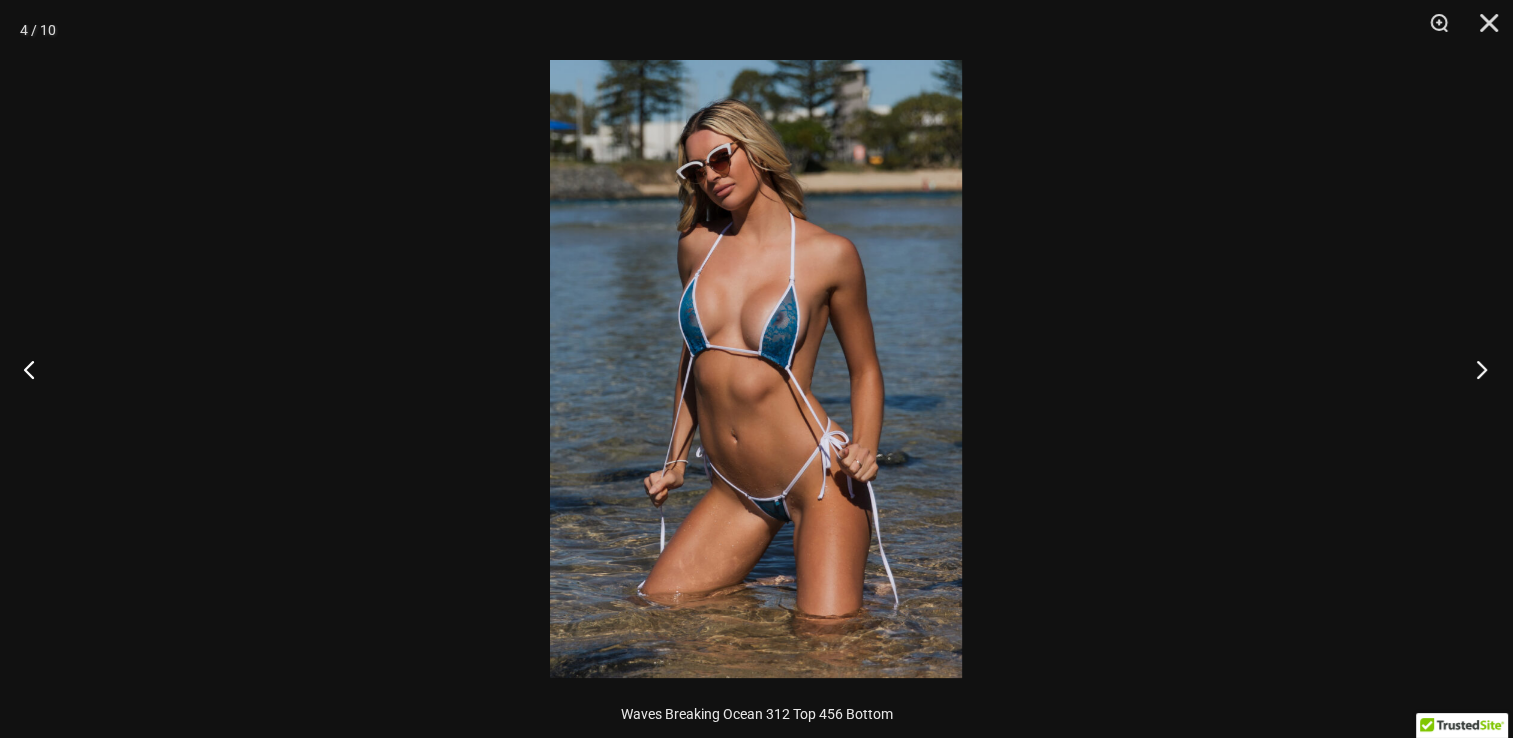 click at bounding box center [1475, 369] 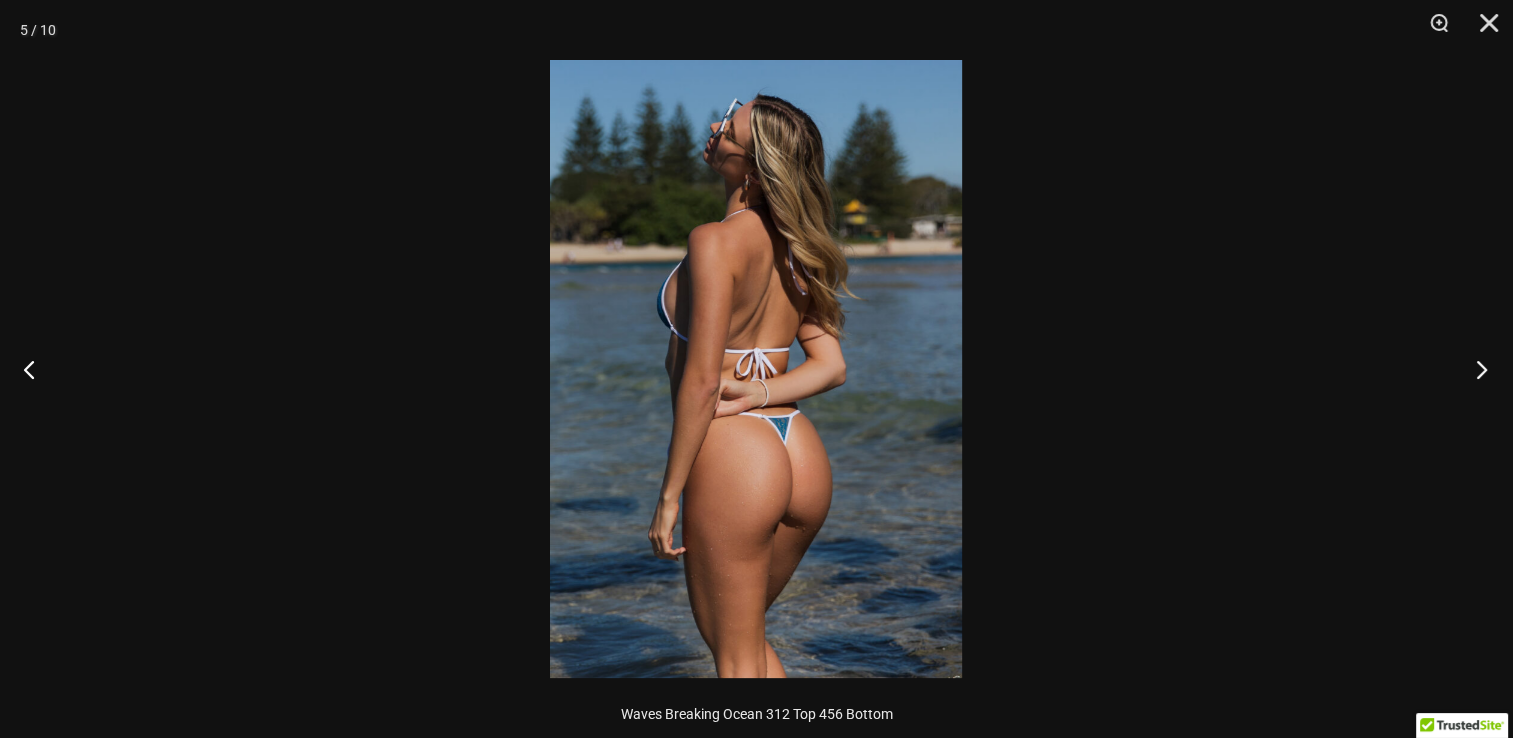 click at bounding box center (1475, 369) 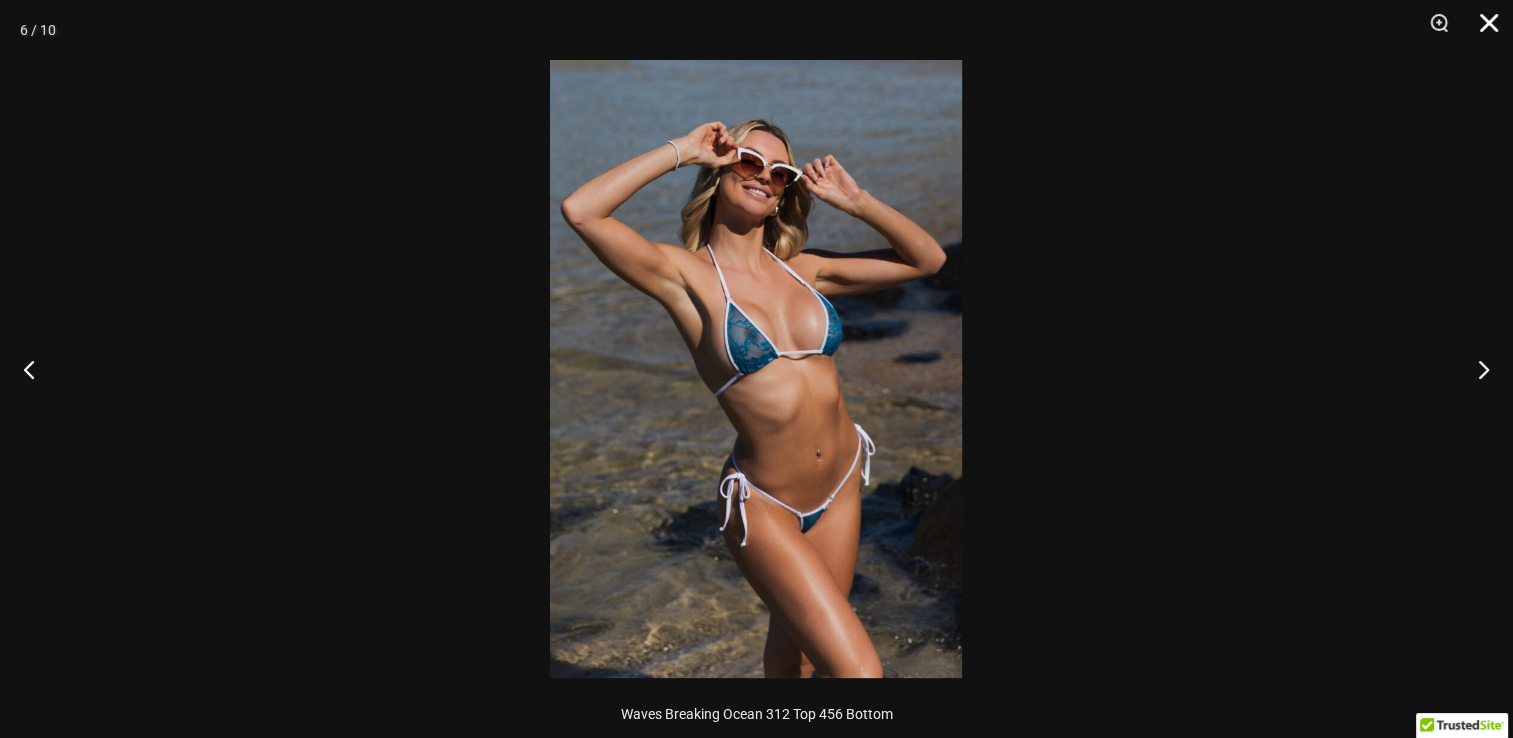 click at bounding box center [1482, 30] 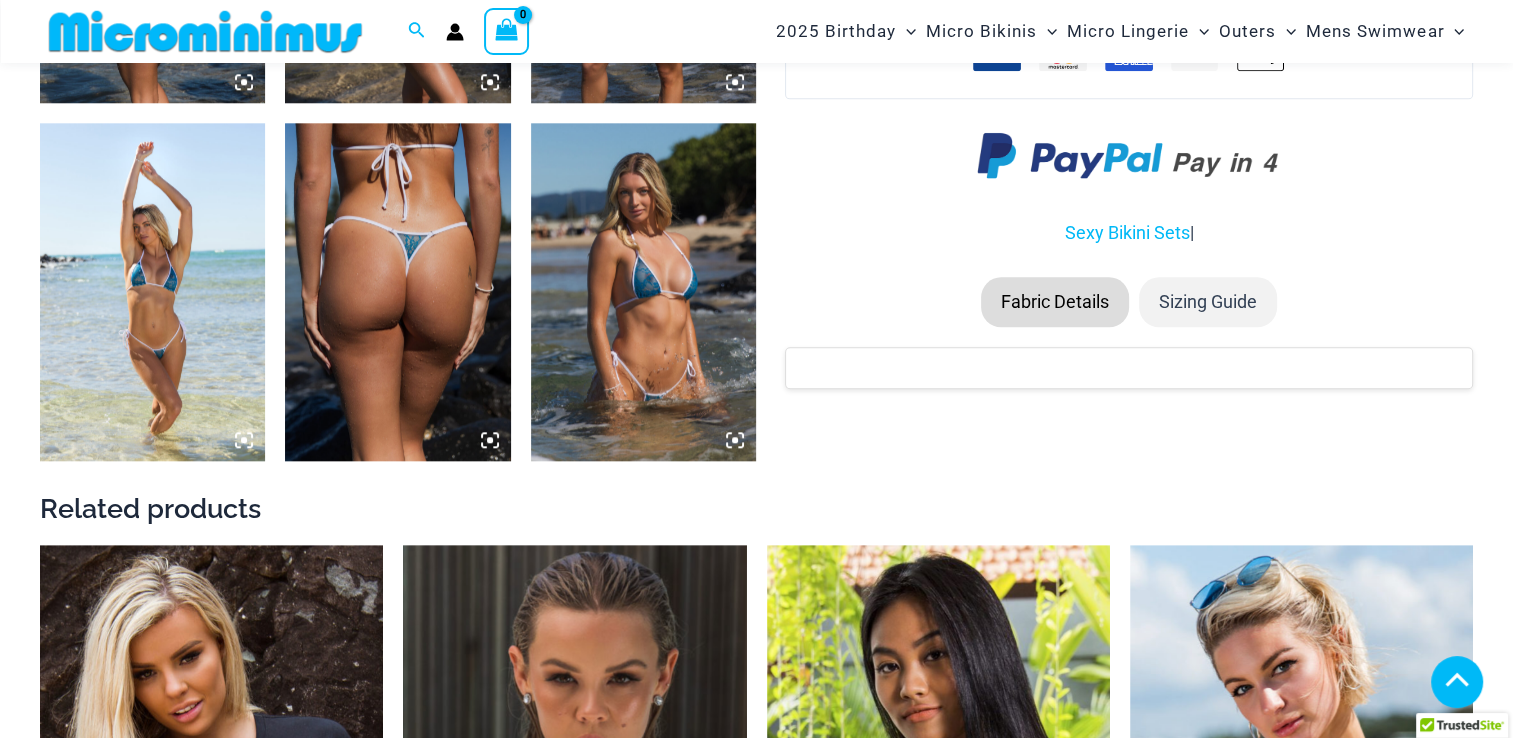 scroll, scrollTop: 1881, scrollLeft: 0, axis: vertical 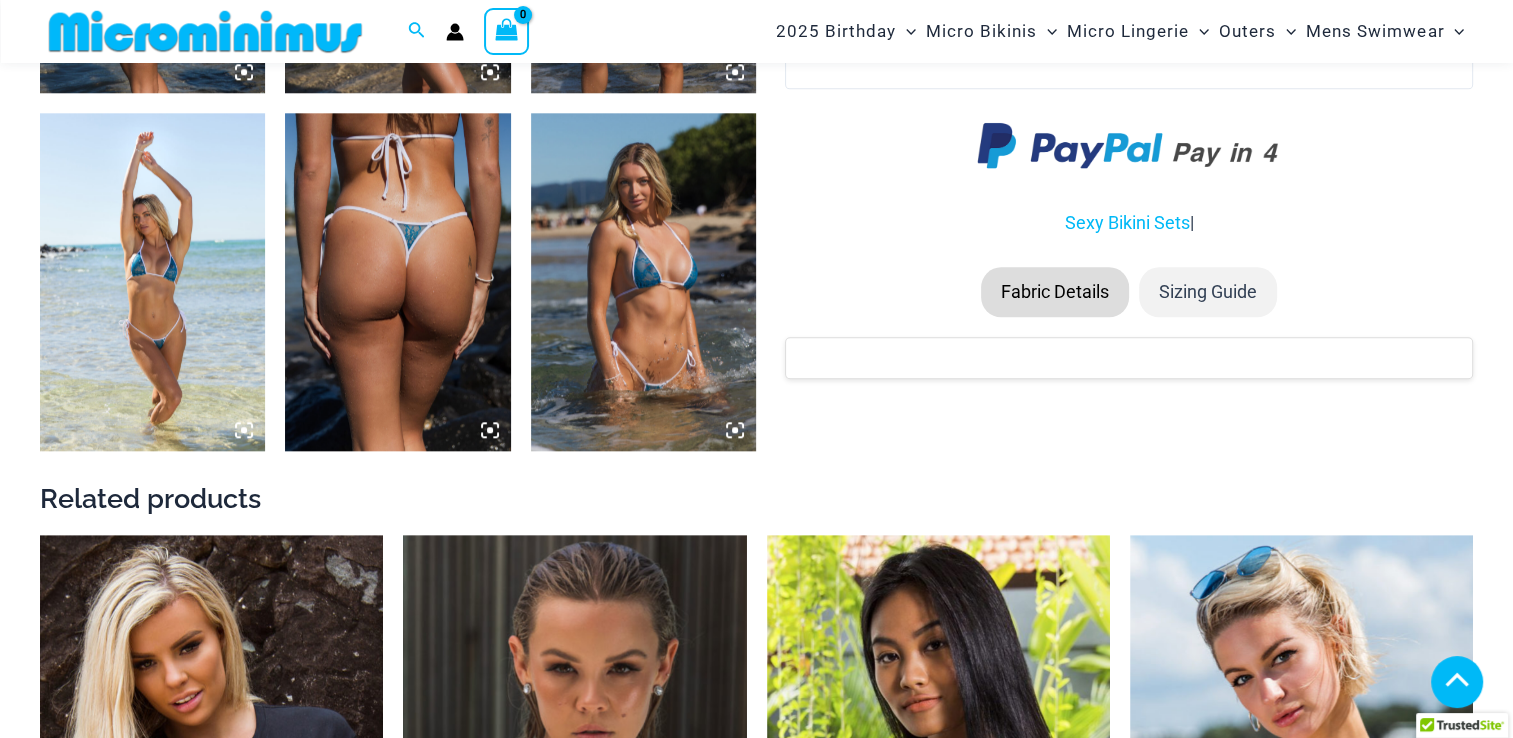 click at bounding box center [397, 282] 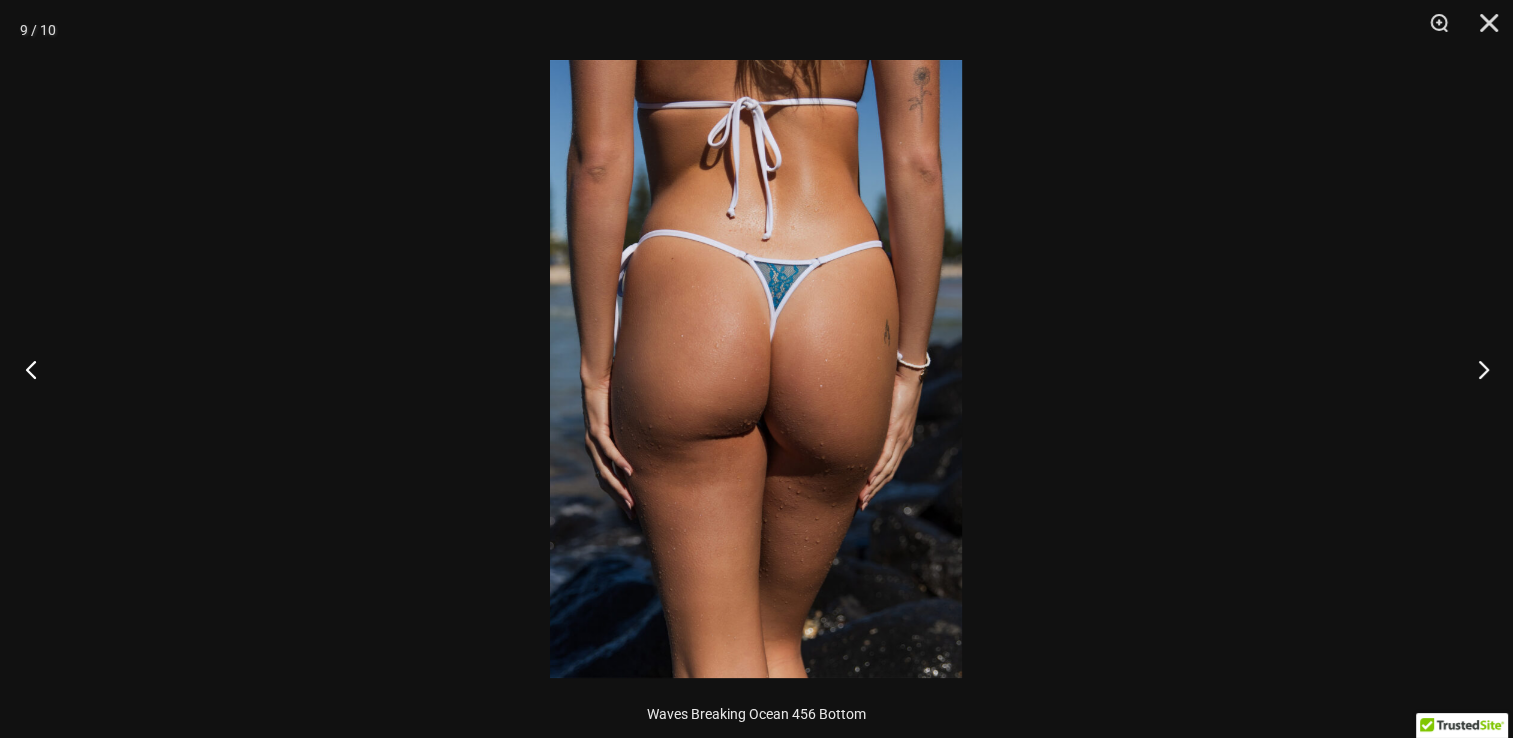click at bounding box center [37, 369] 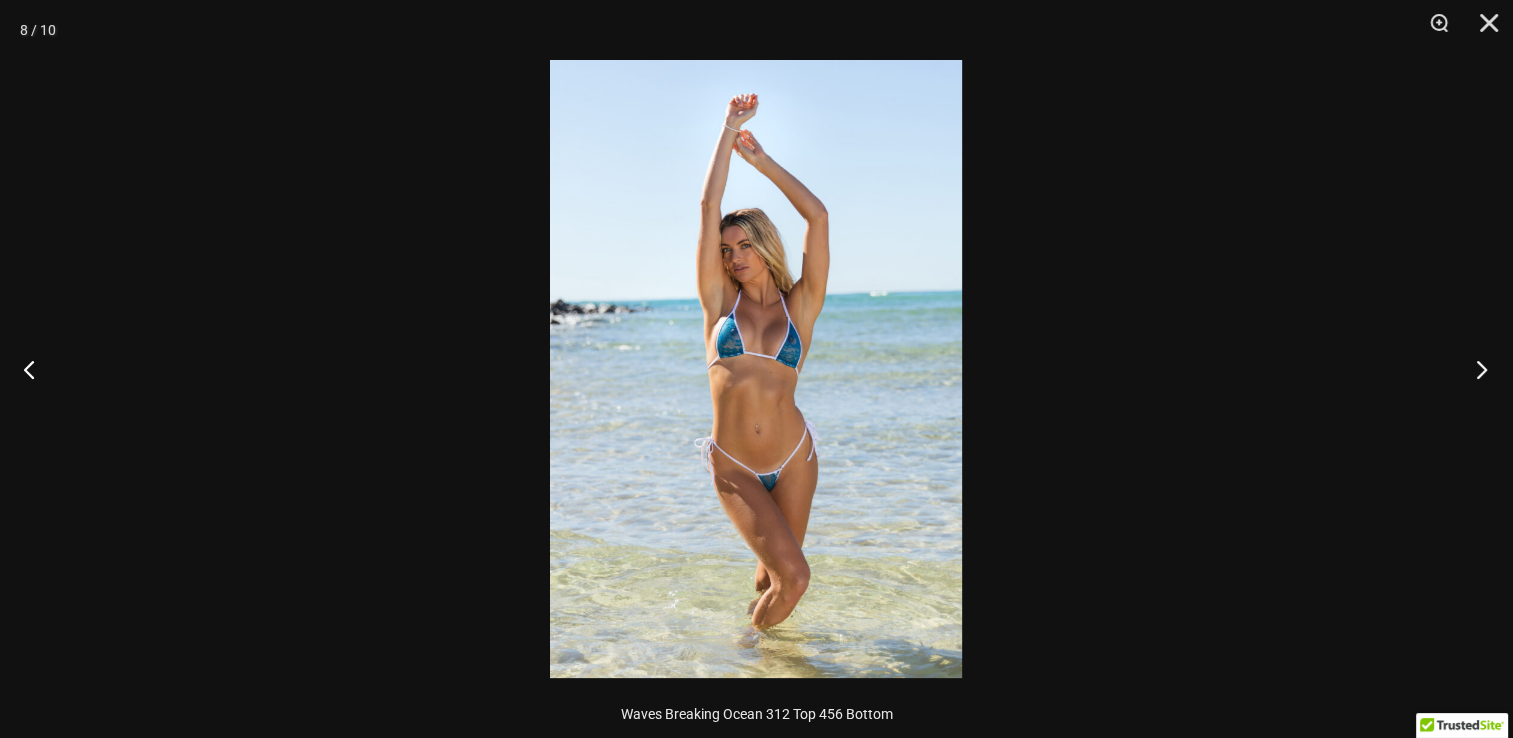 click at bounding box center [1475, 369] 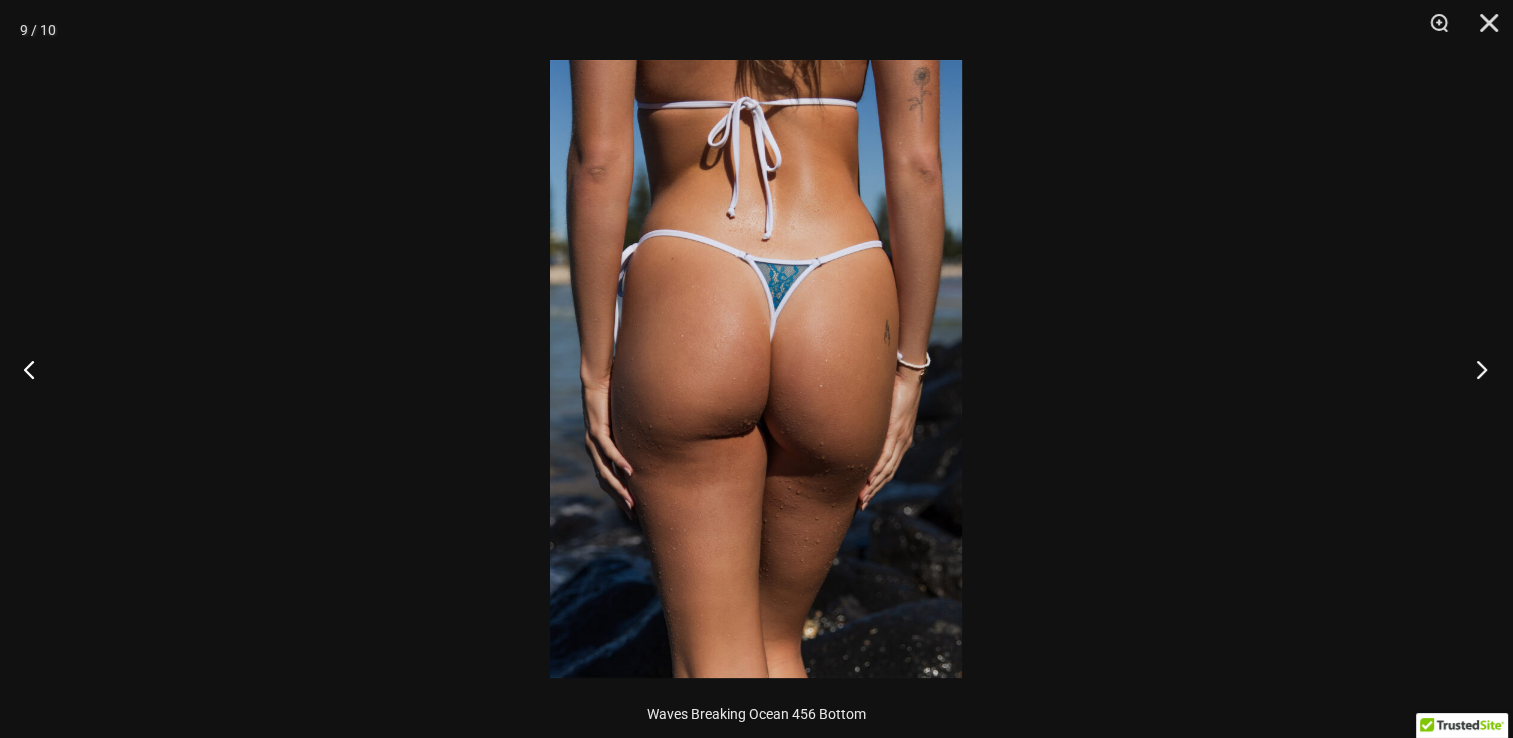 click at bounding box center [1475, 369] 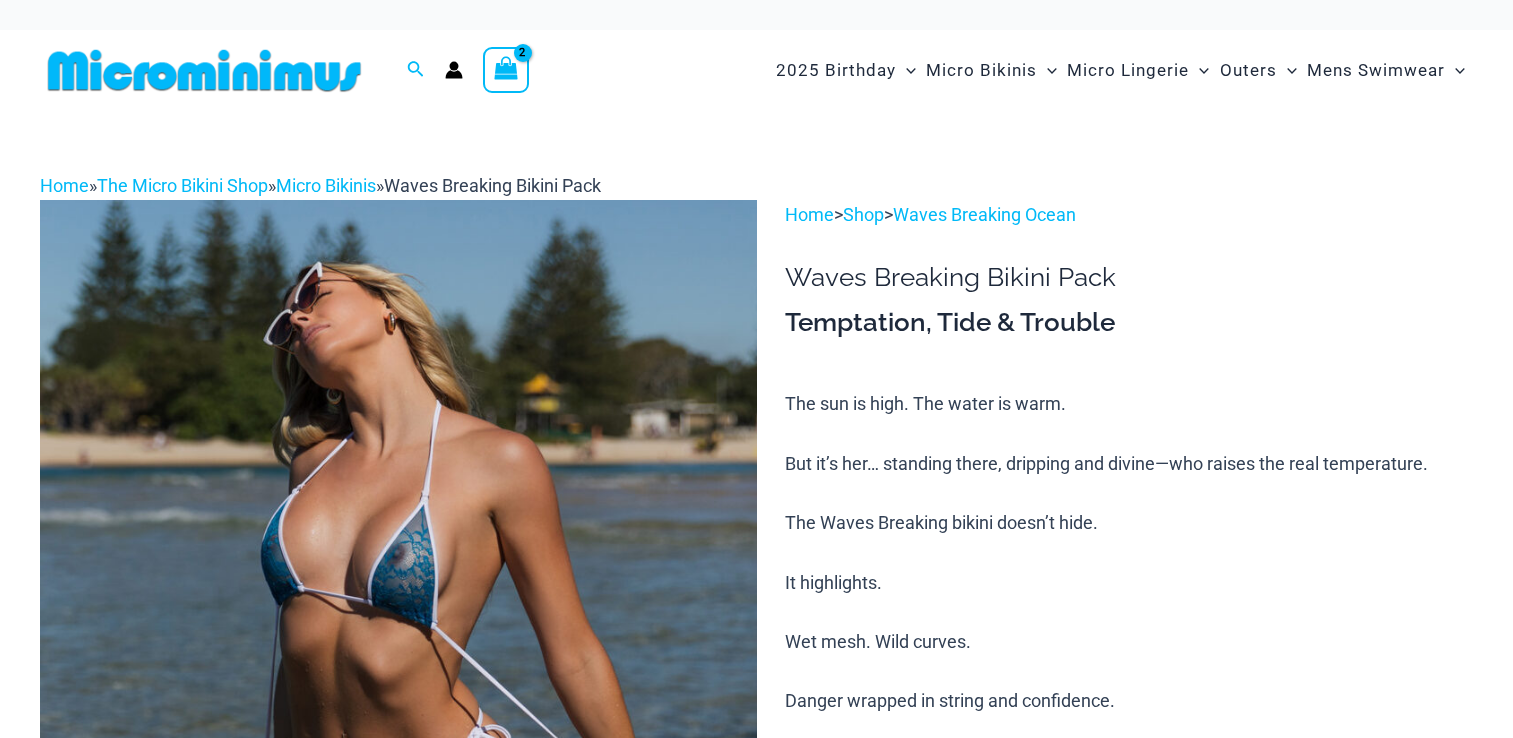 scroll, scrollTop: 0, scrollLeft: 0, axis: both 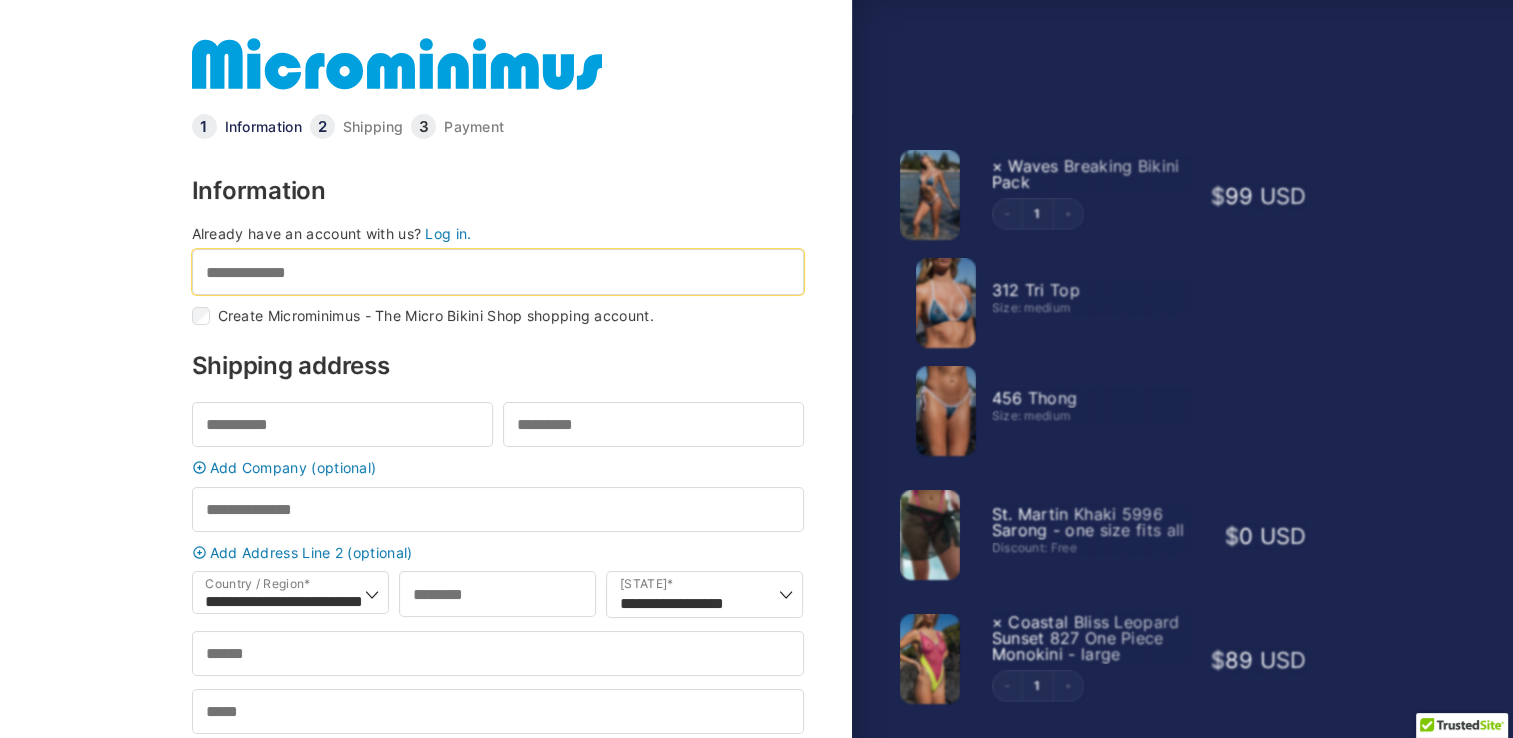 click on "Email address  *" at bounding box center (498, 271) 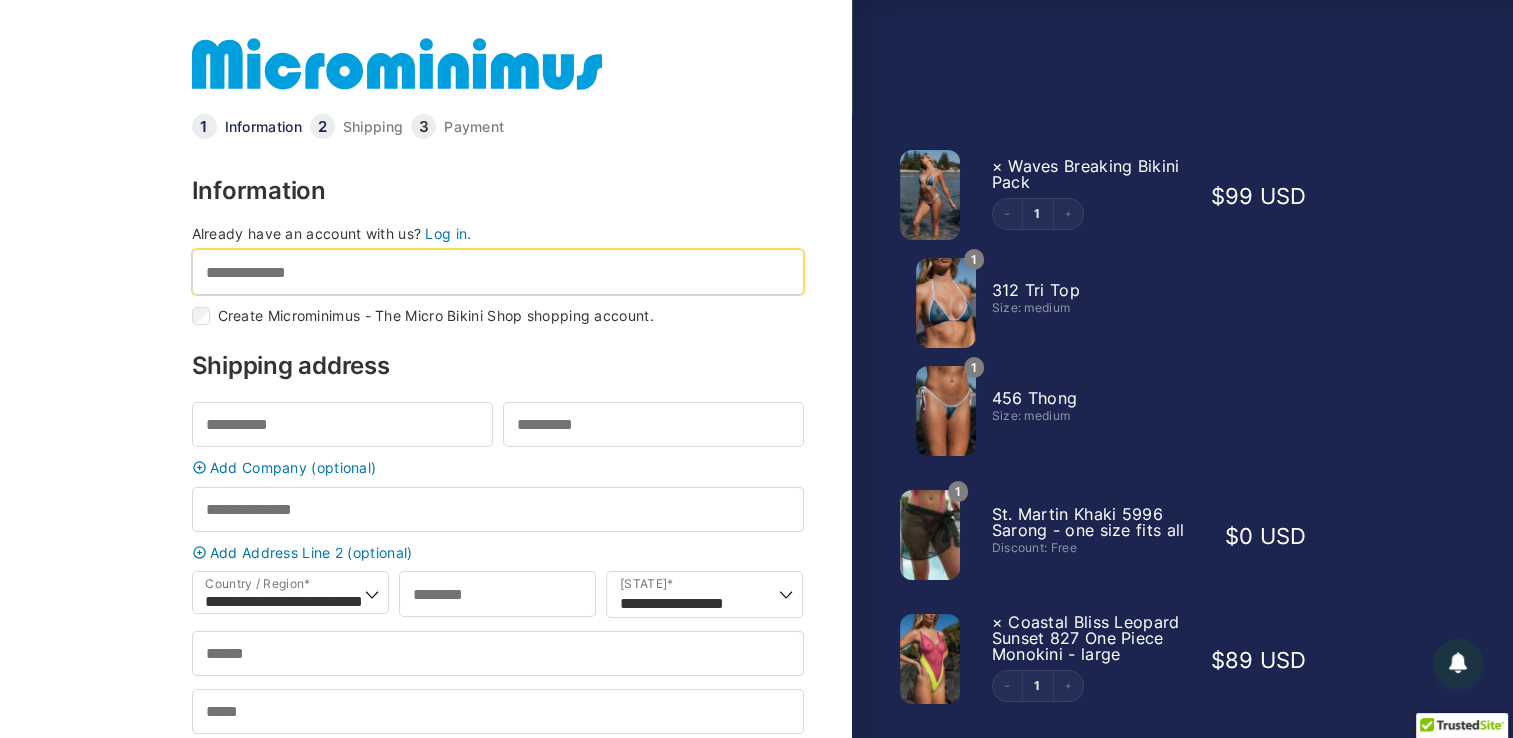 click on "Email address  *" at bounding box center [498, 271] 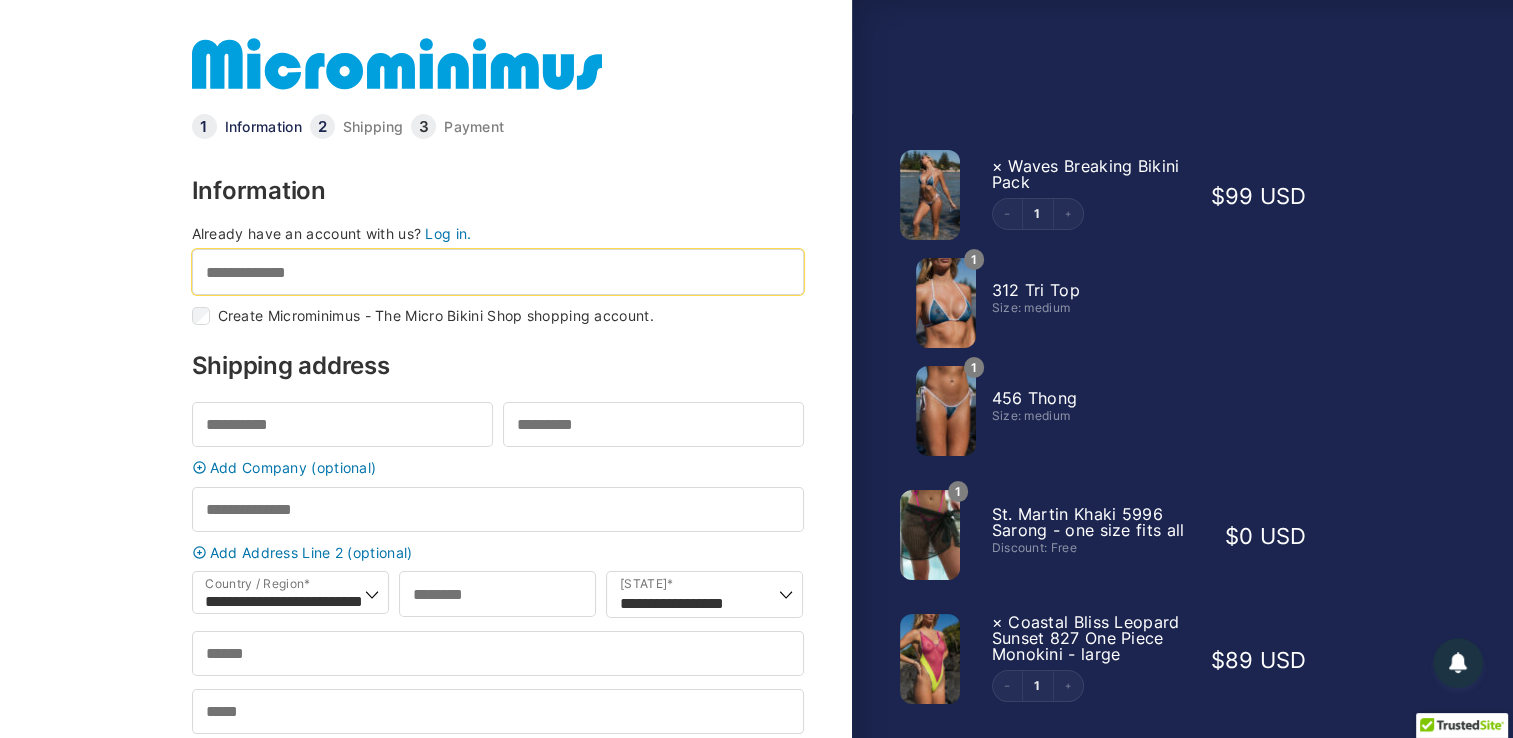 type on "**********" 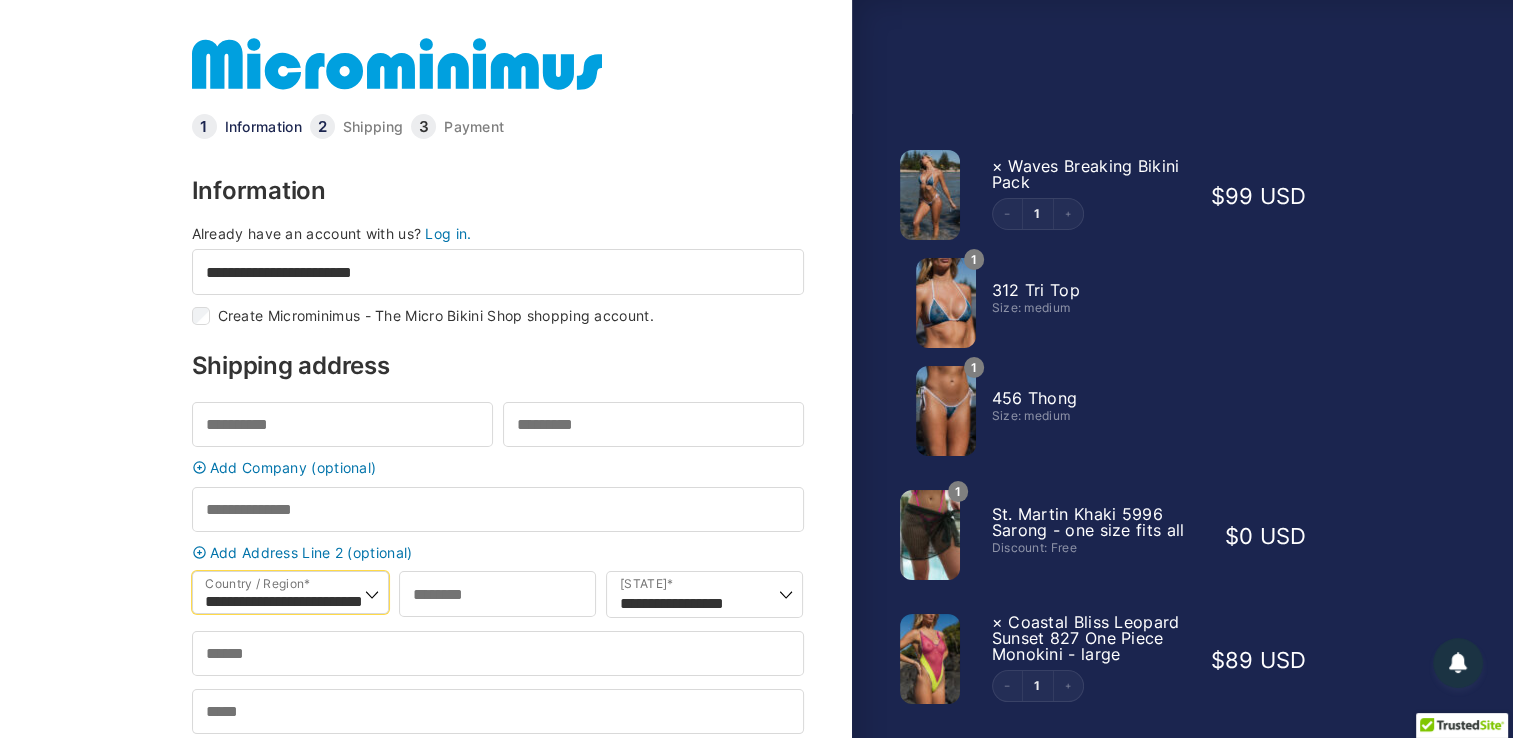 select on "**" 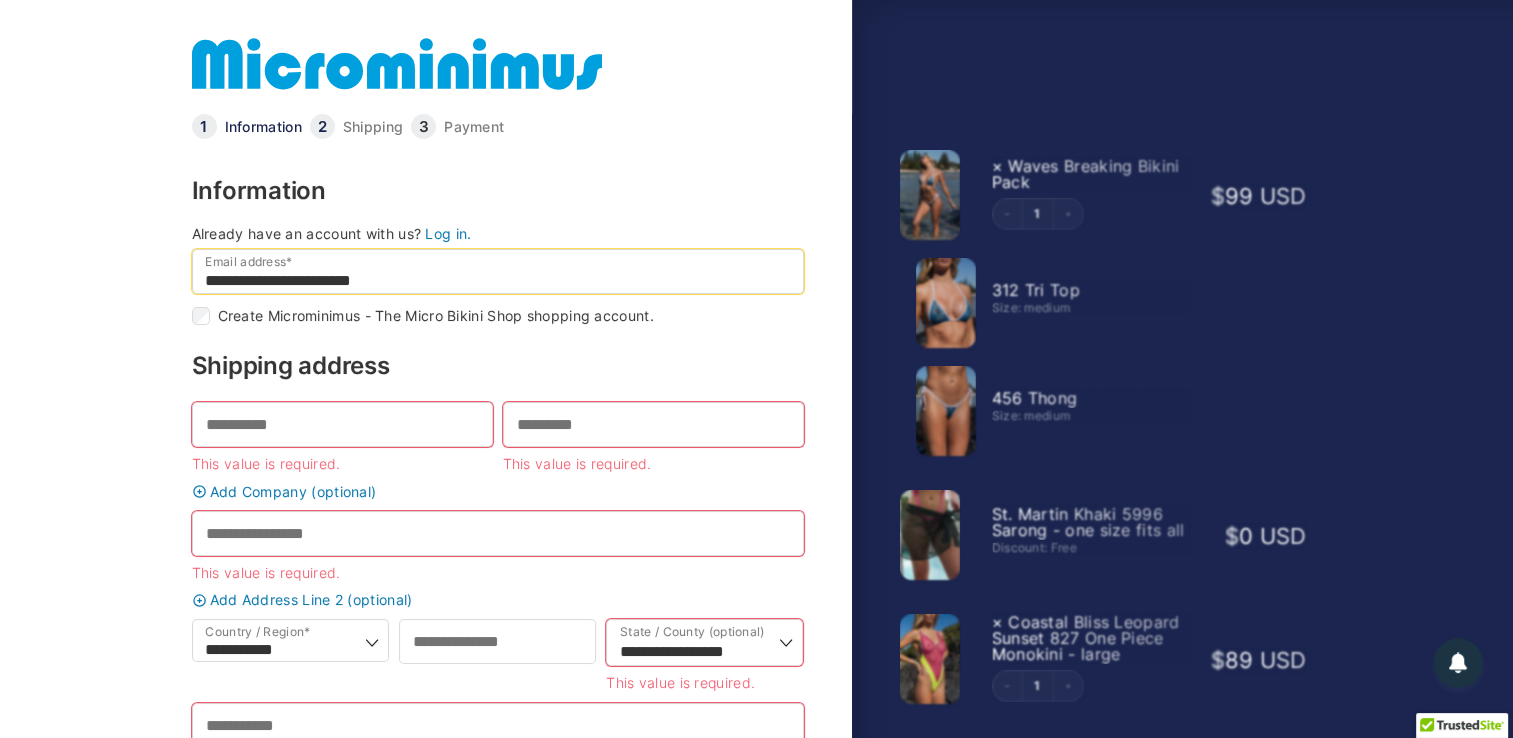 type on "**********" 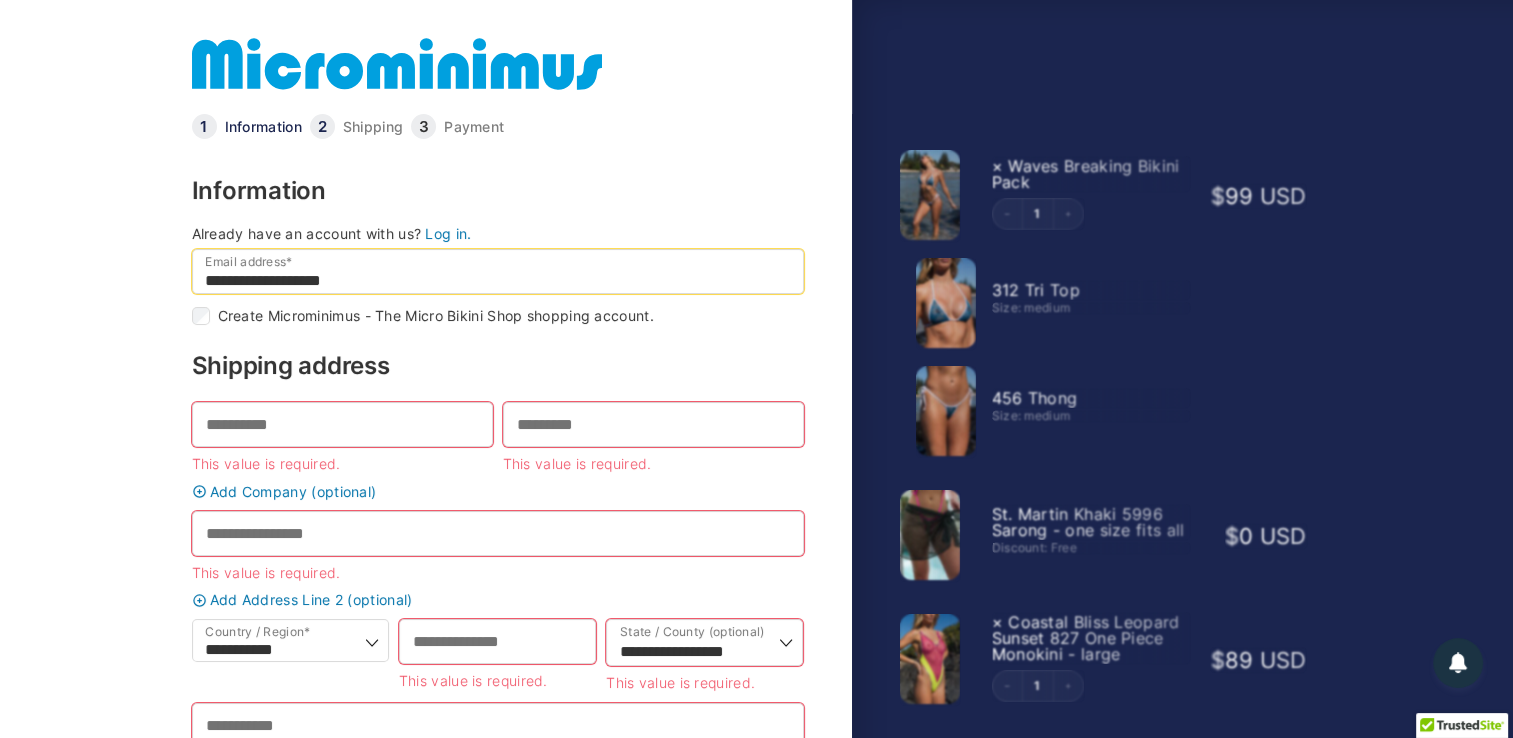 drag, startPoint x: 380, startPoint y: 280, endPoint x: 152, endPoint y: 306, distance: 229.47766 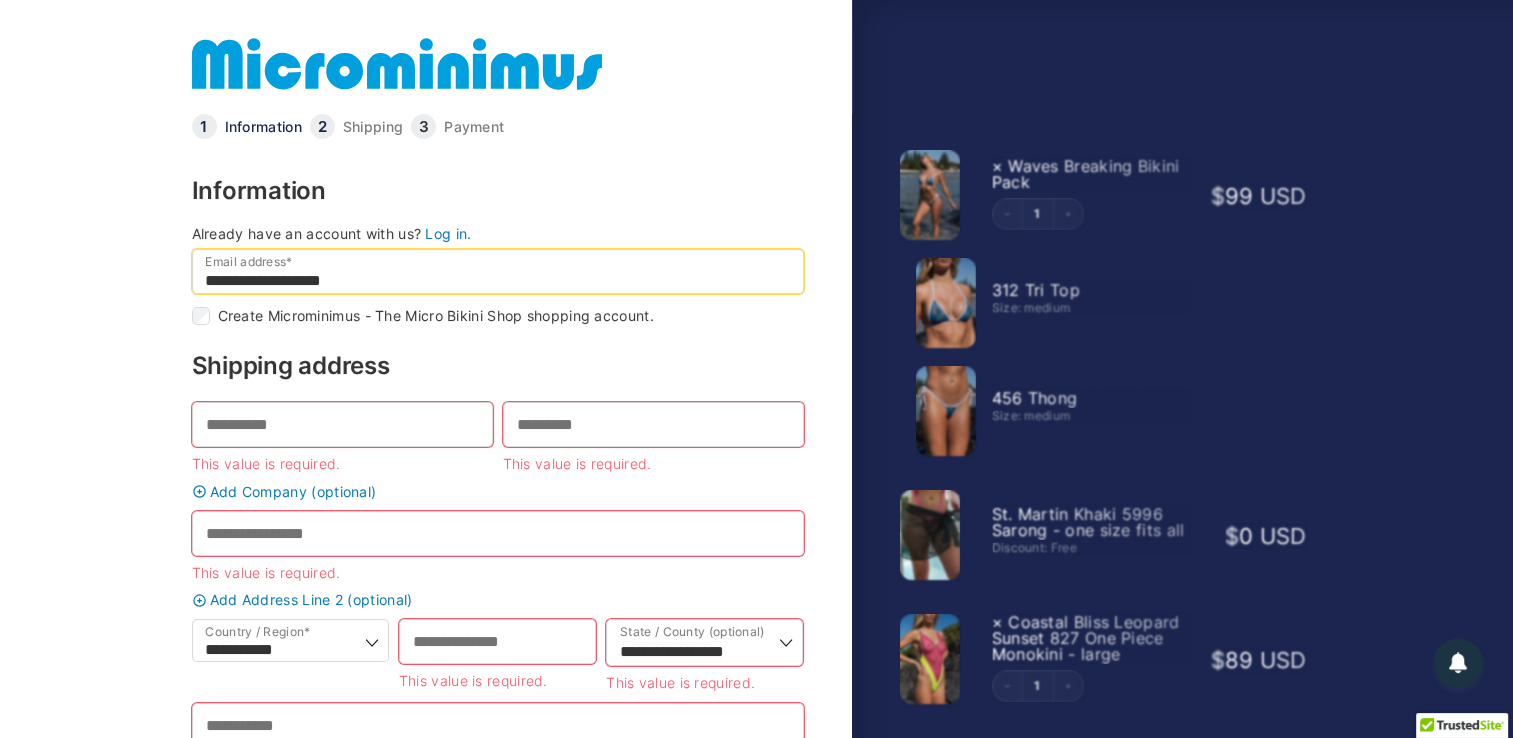 click on "**********" at bounding box center (756, 337) 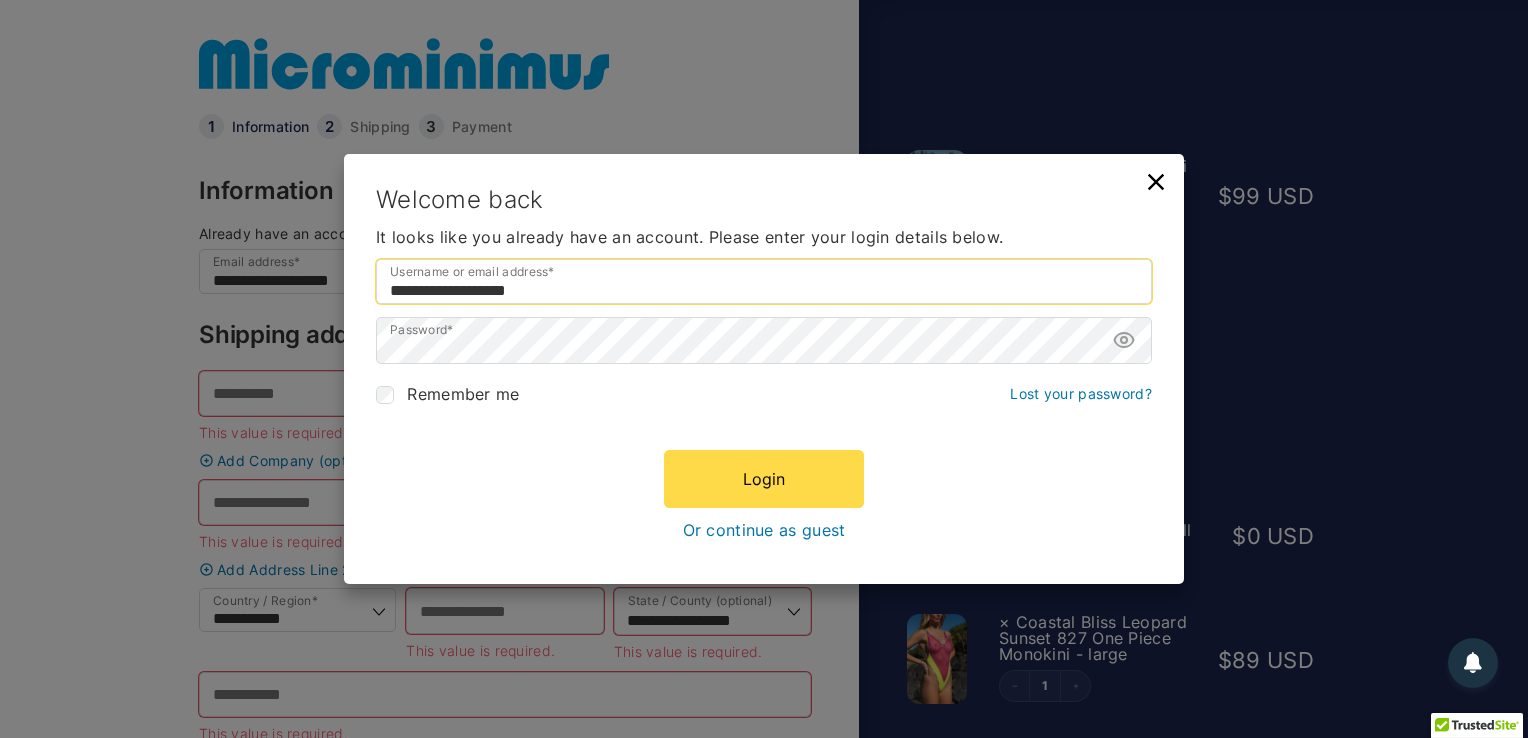 drag, startPoint x: 608, startPoint y: 284, endPoint x: 320, endPoint y: 300, distance: 288.4441 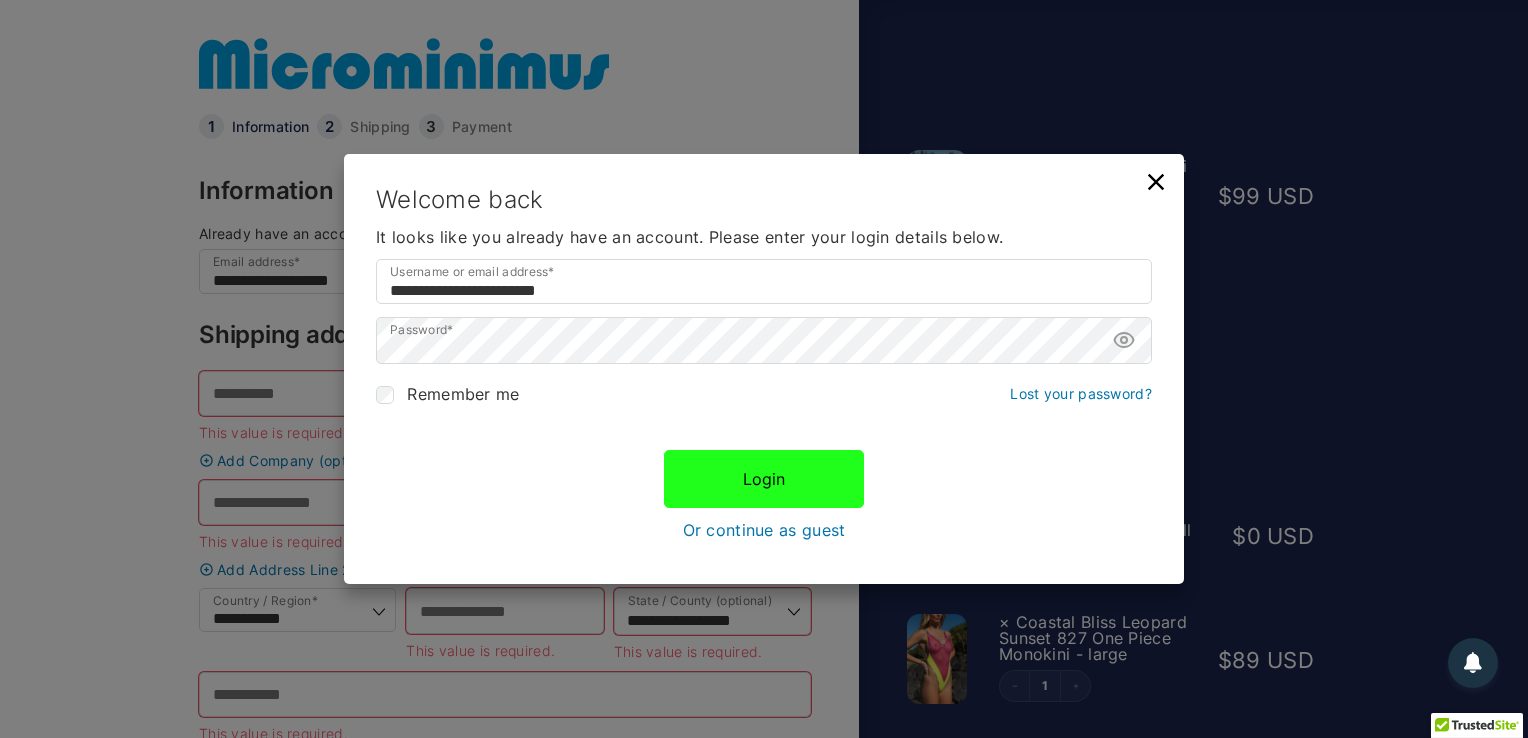 click on "Login" at bounding box center (764, 479) 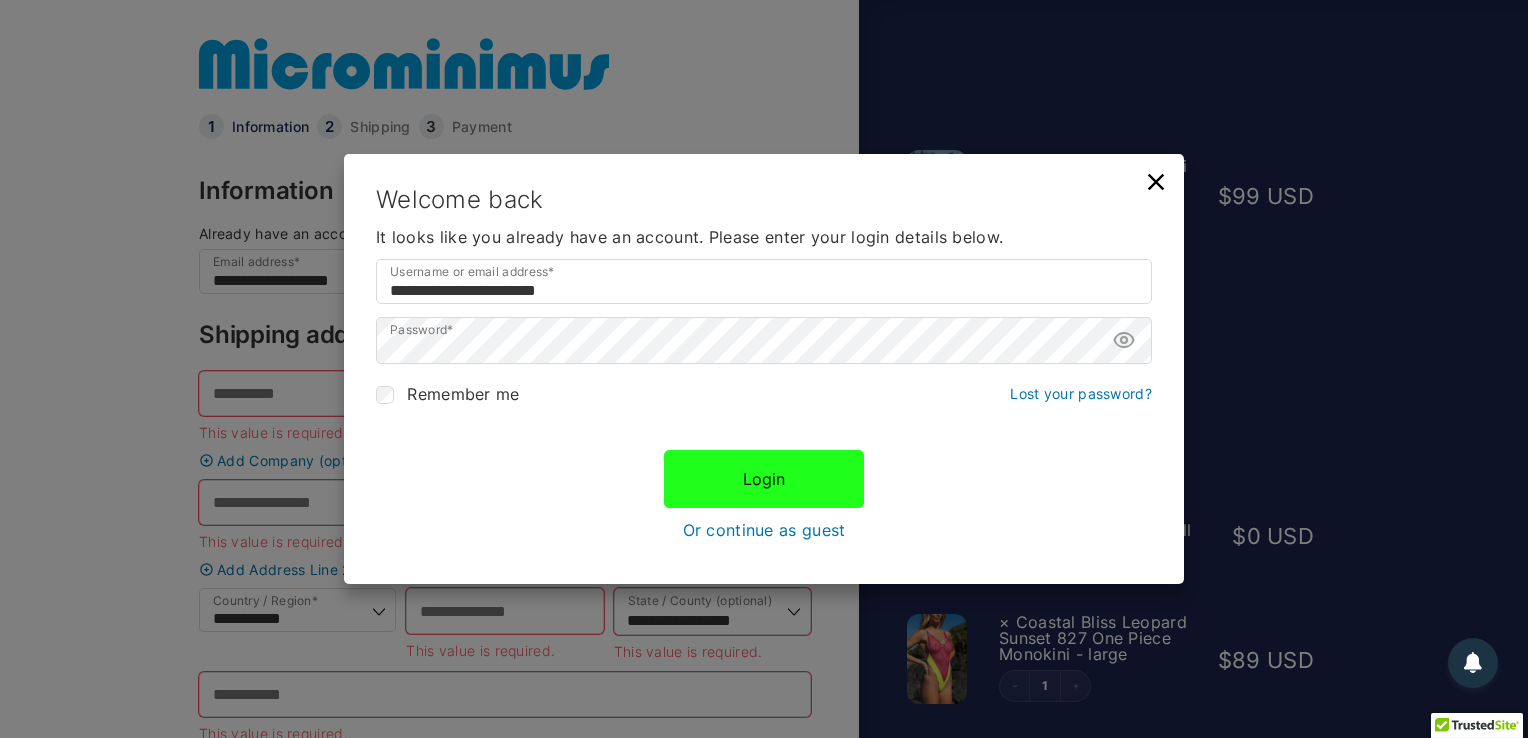 click on "Login" at bounding box center (764, 479) 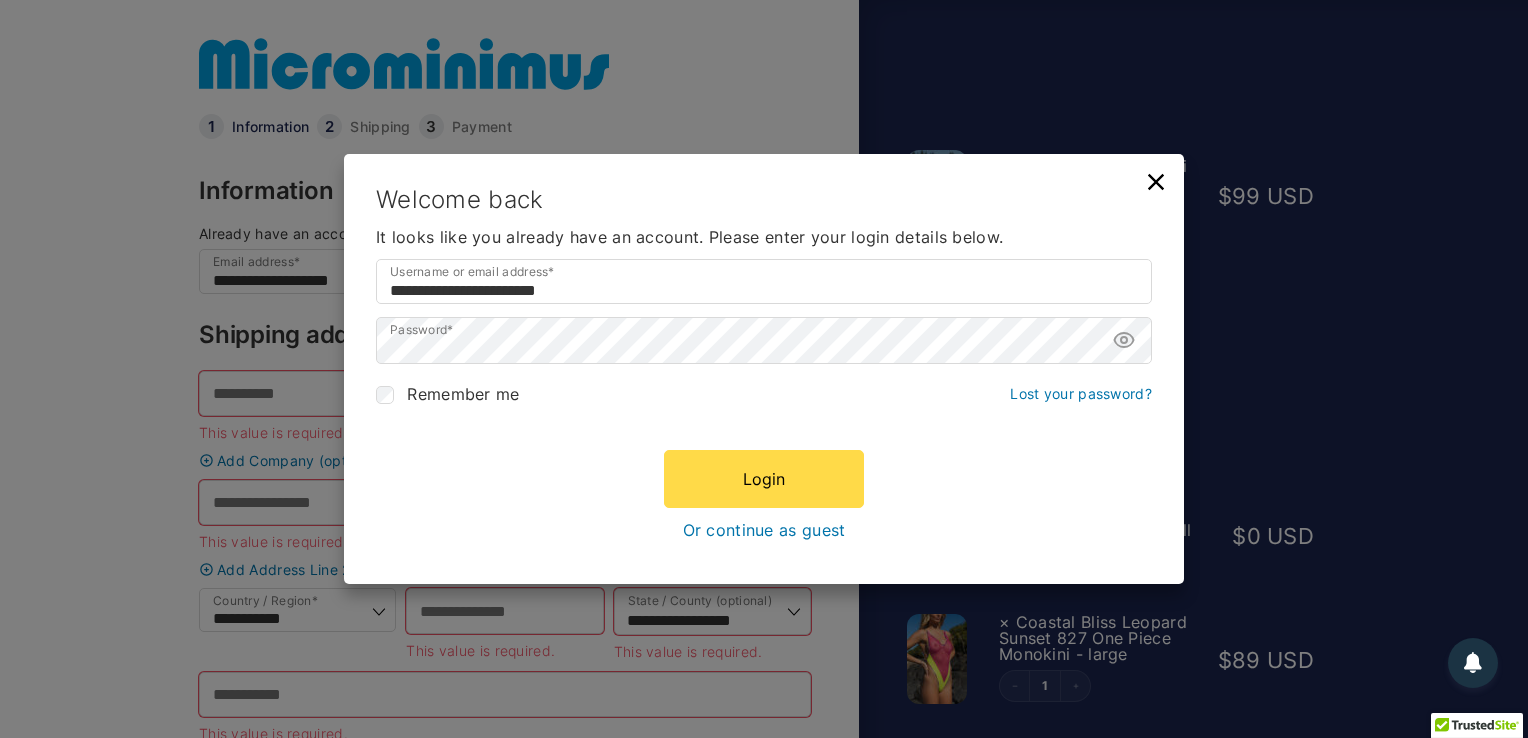 click 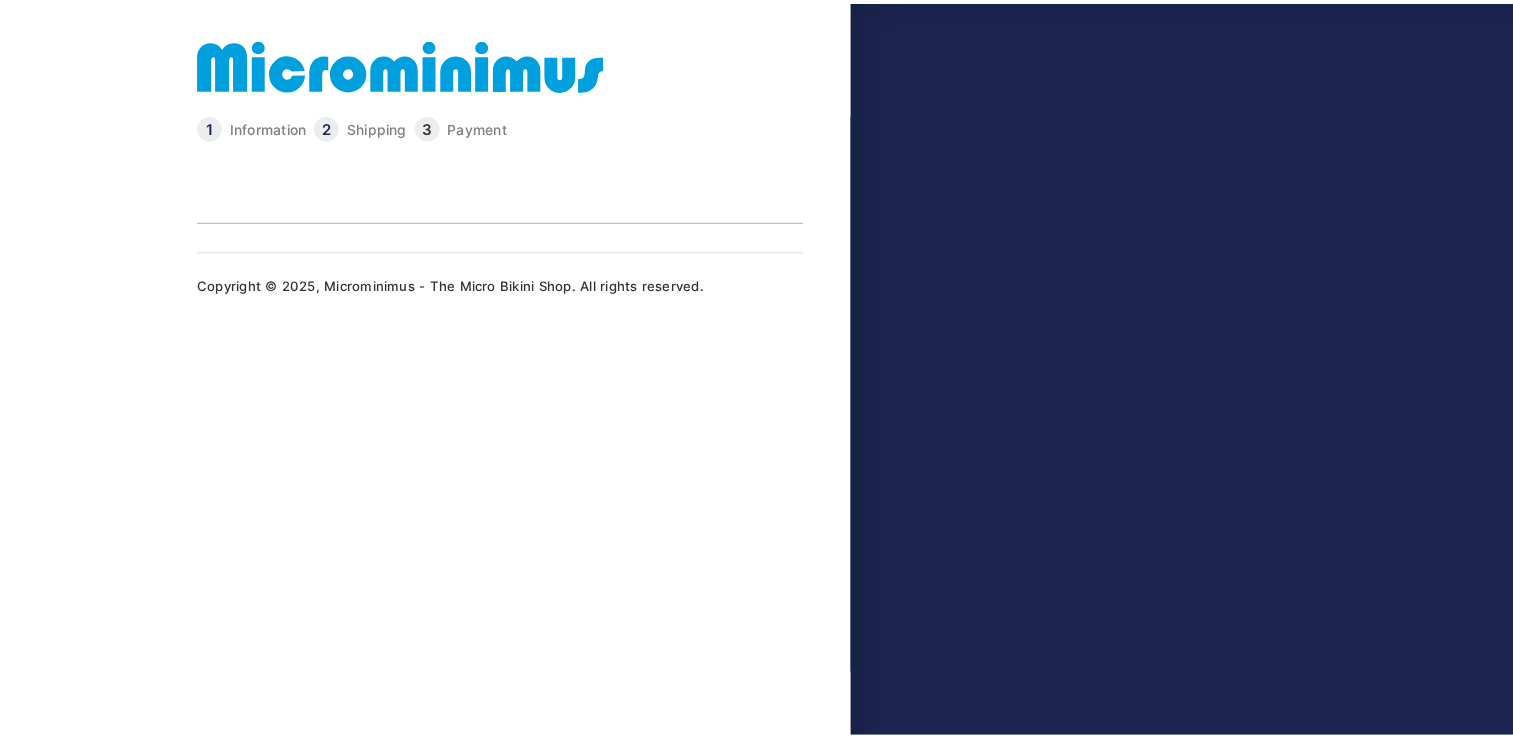 scroll, scrollTop: 0, scrollLeft: 0, axis: both 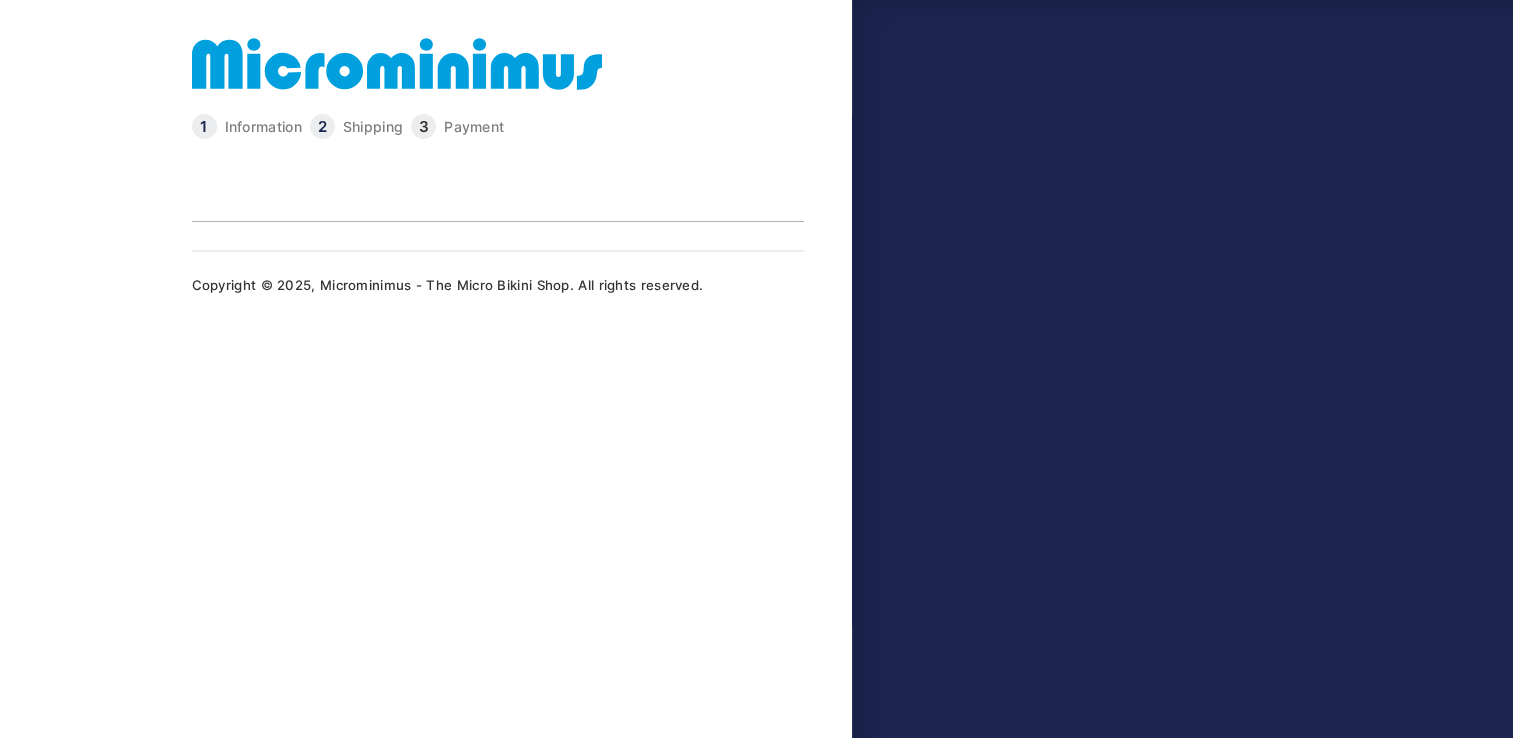select on "*****" 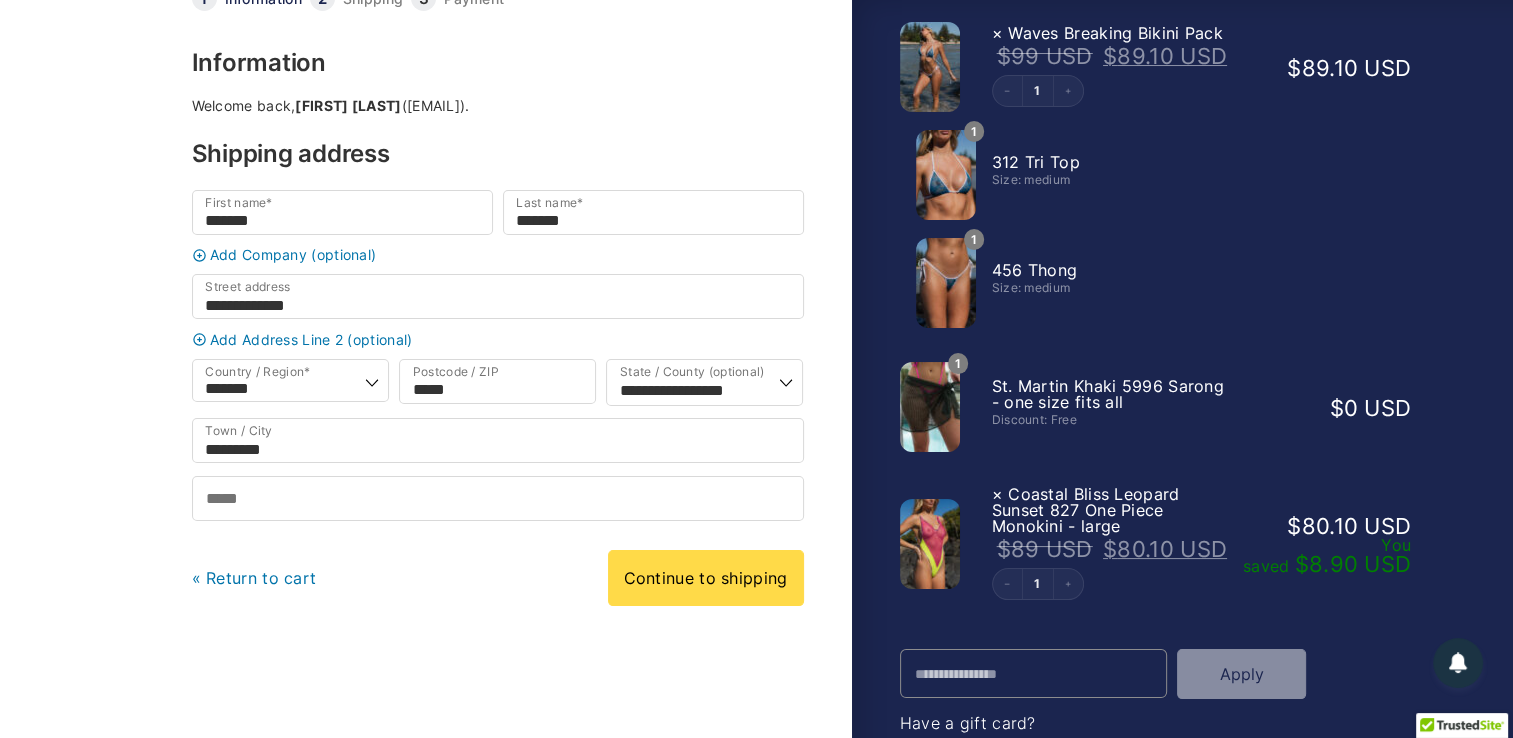 scroll, scrollTop: 172, scrollLeft: 0, axis: vertical 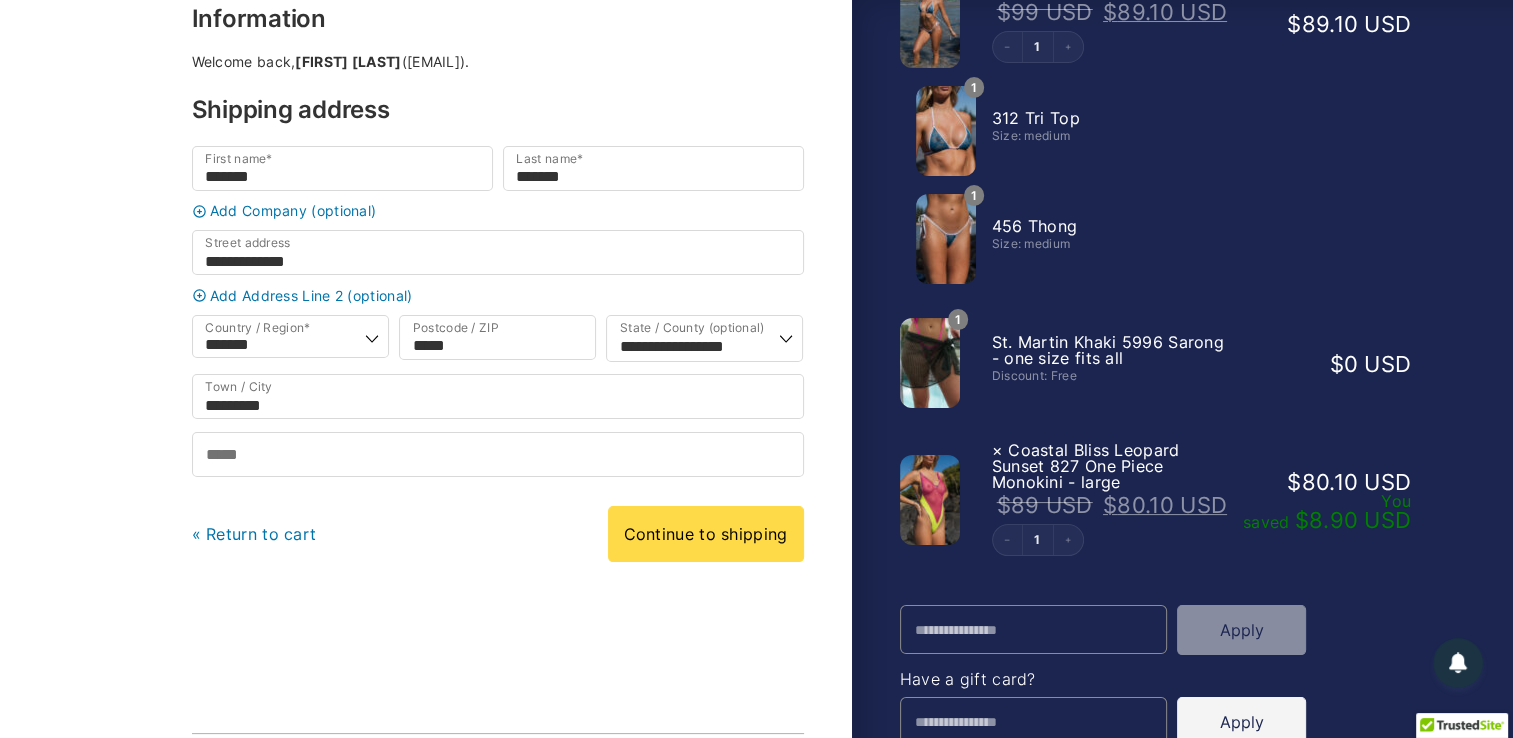 click at bounding box center [930, 500] 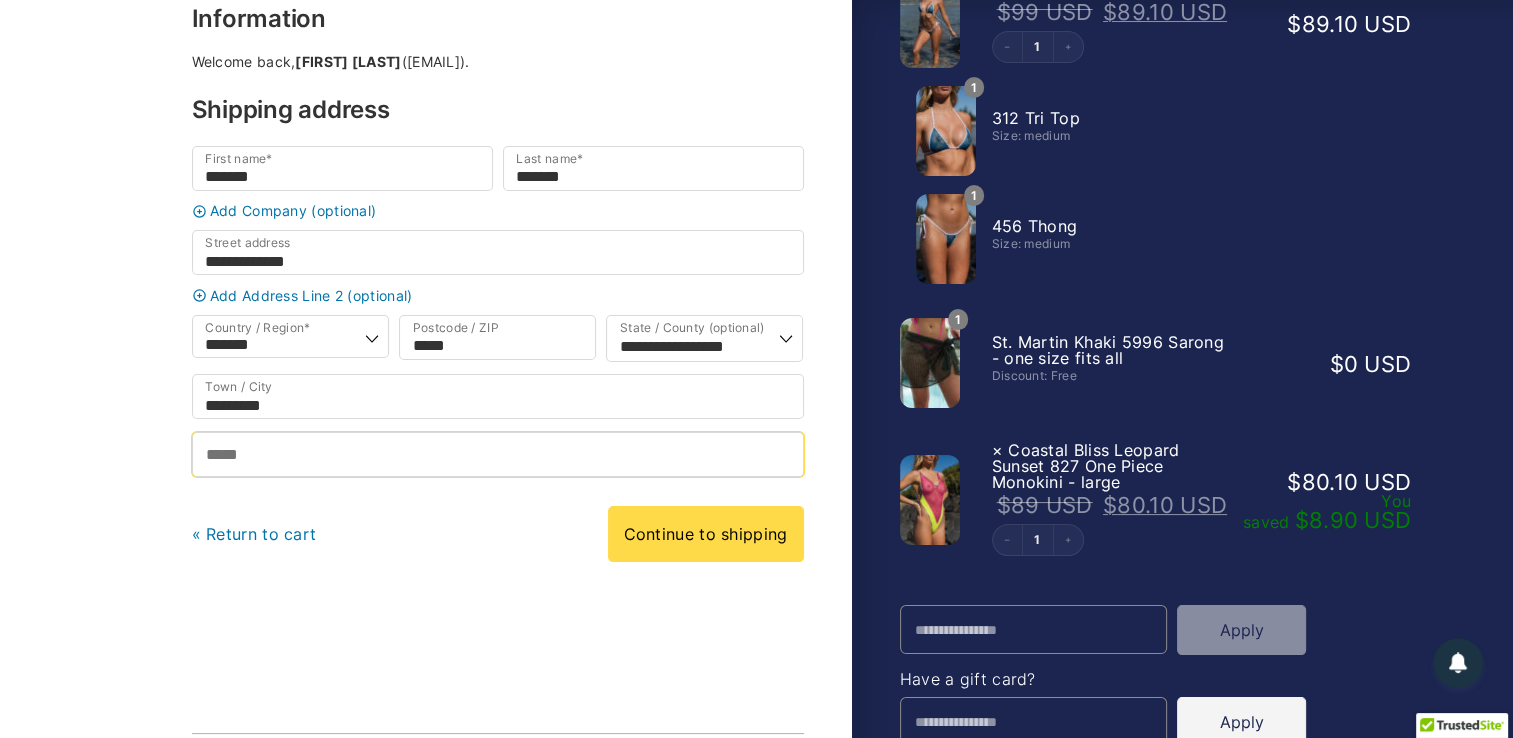 click on "Phone  *" at bounding box center (498, 454) 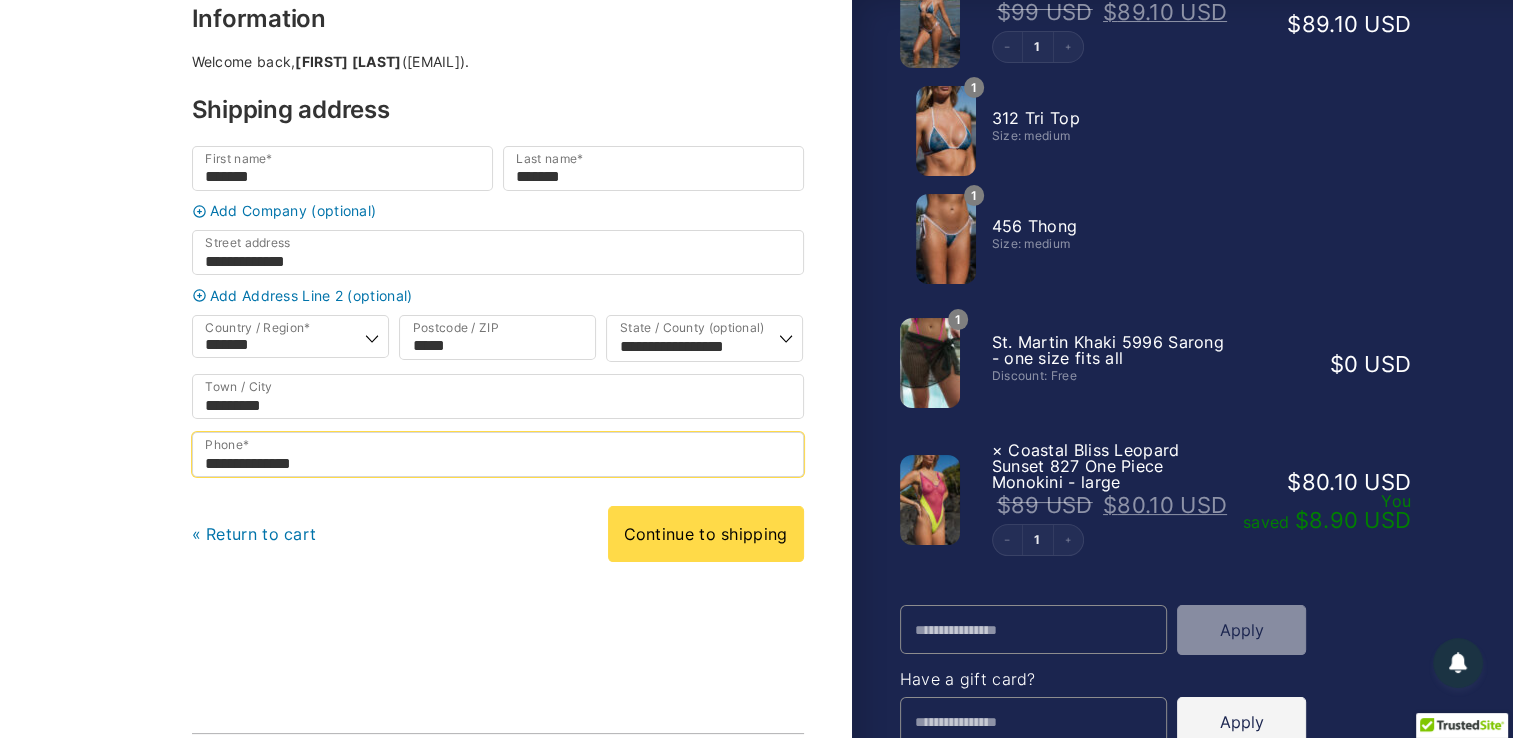 type on "**********" 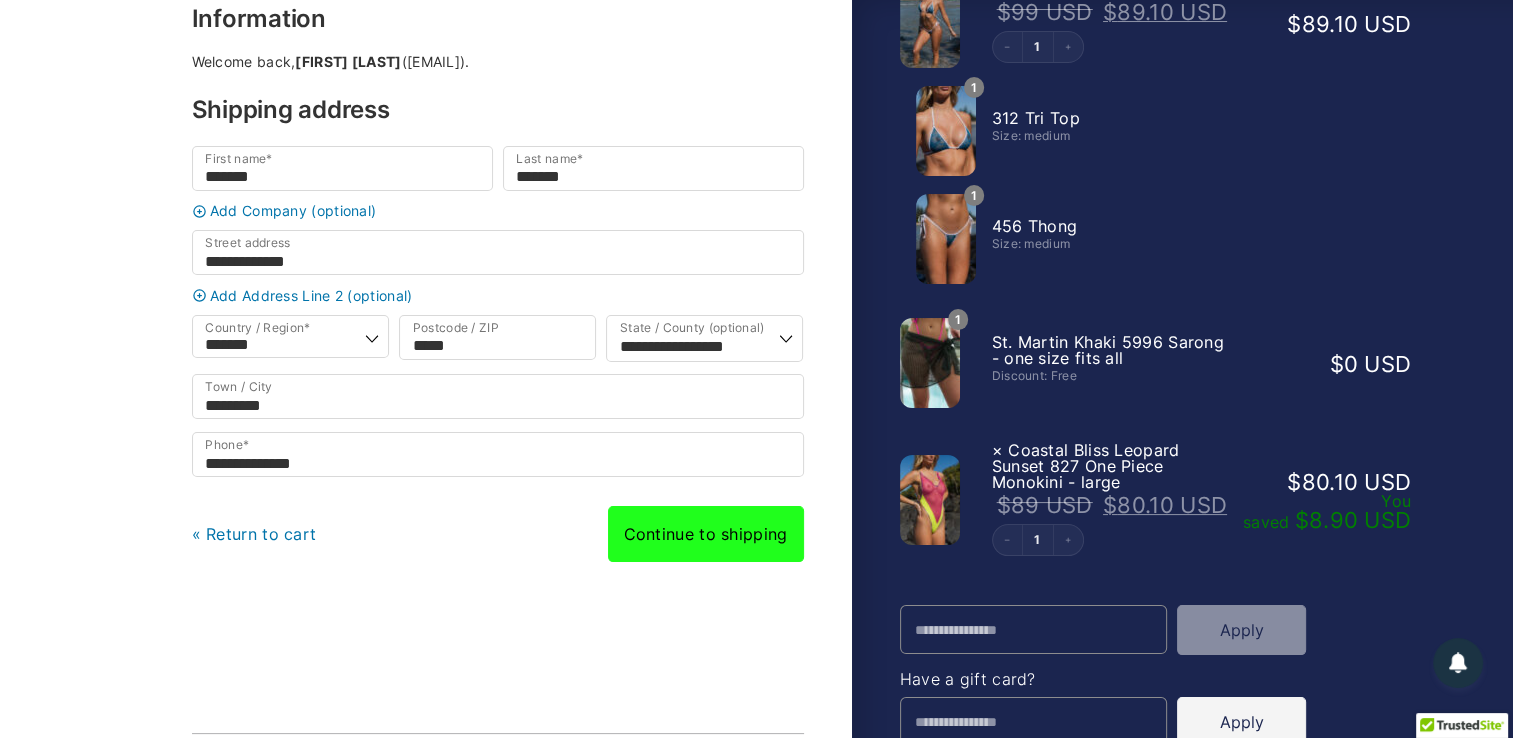 click on "Continue to shipping" at bounding box center (706, 534) 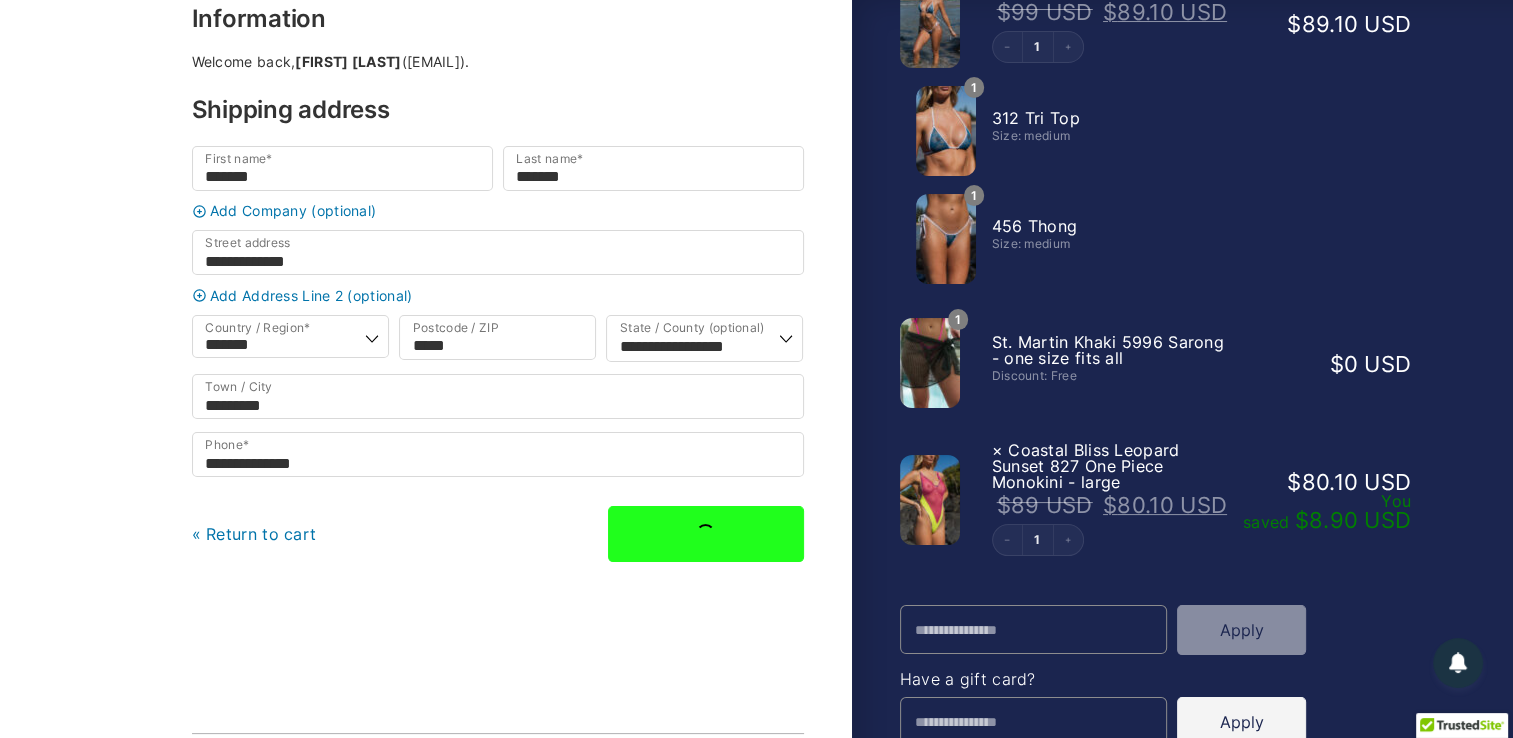 scroll, scrollTop: 0, scrollLeft: 0, axis: both 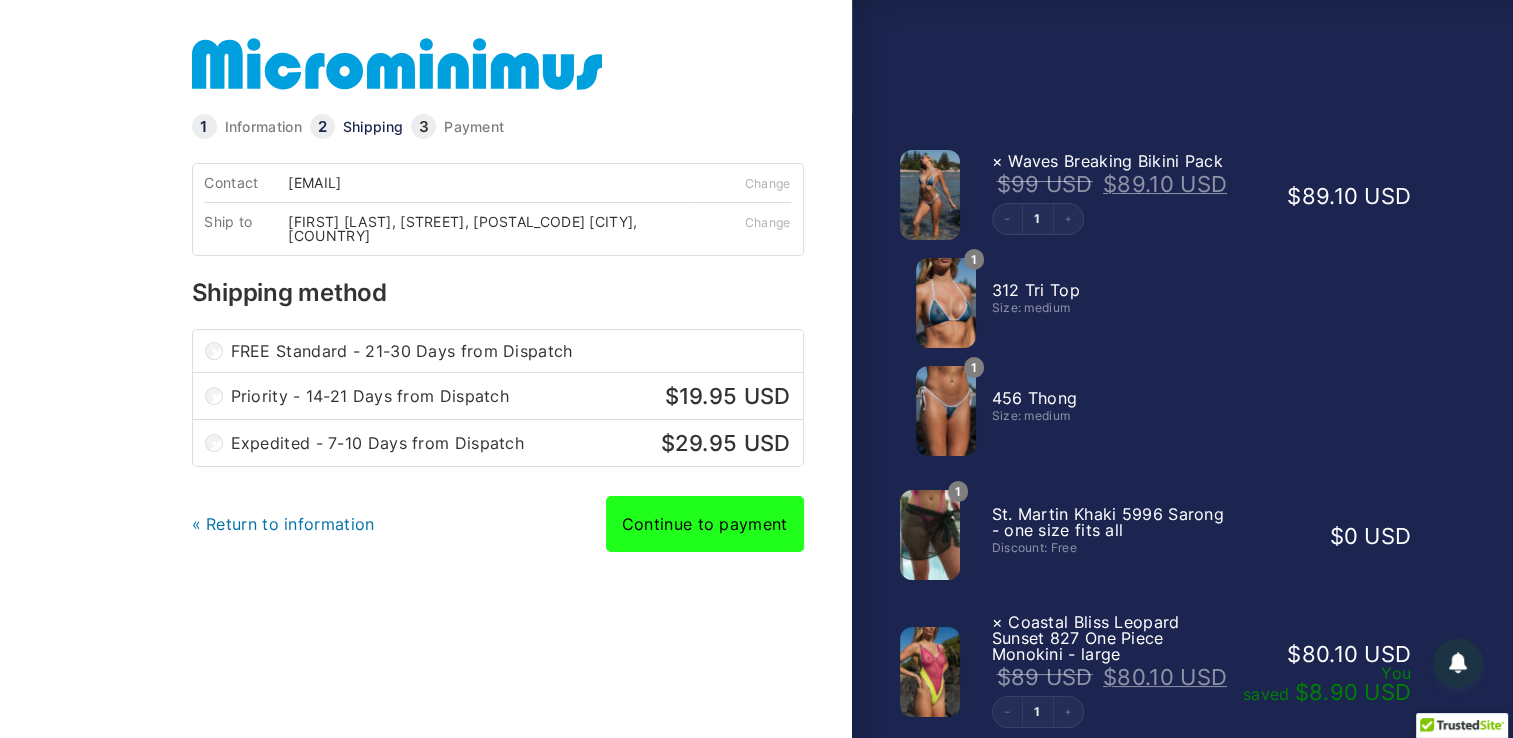click on "Continue to payment" at bounding box center (705, 524) 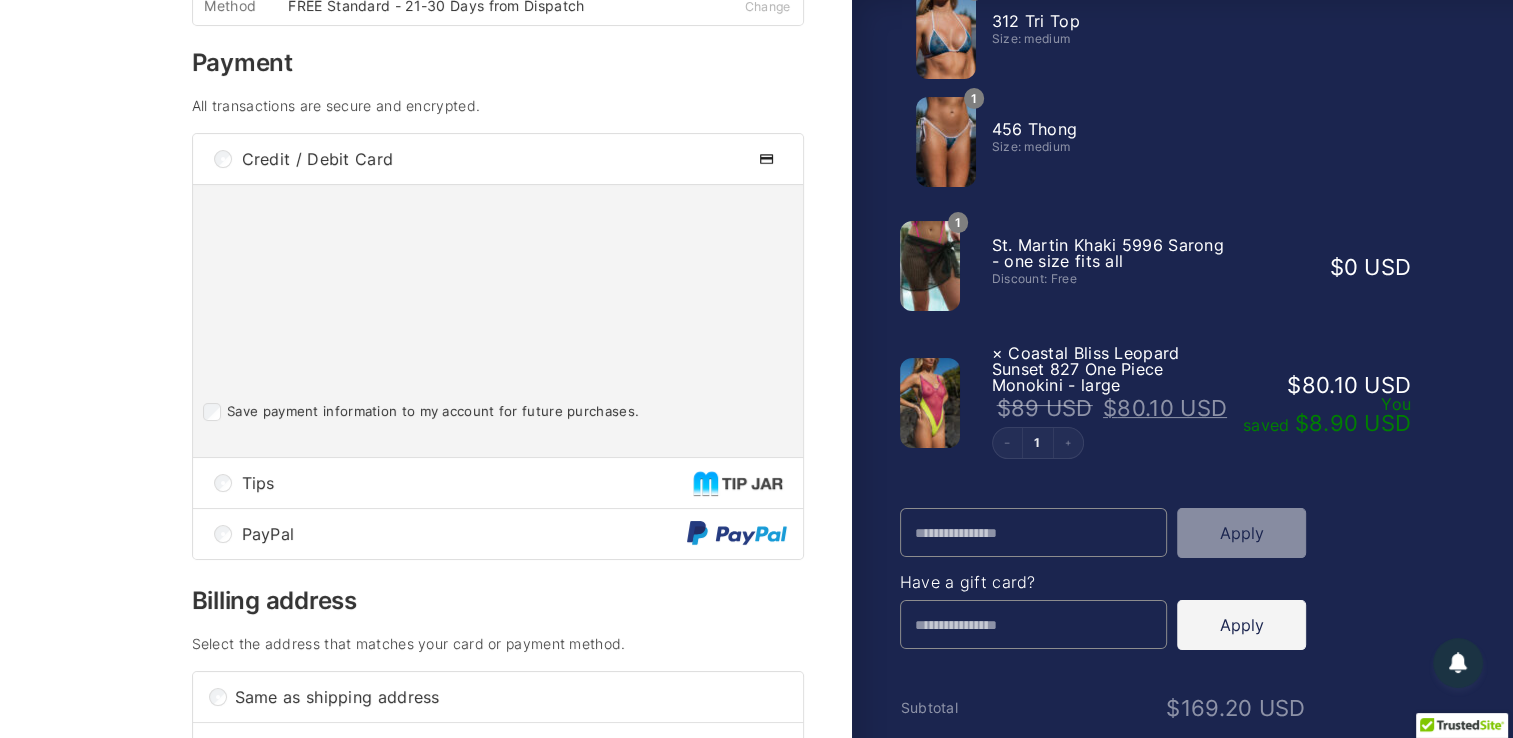 scroll, scrollTop: 300, scrollLeft: 0, axis: vertical 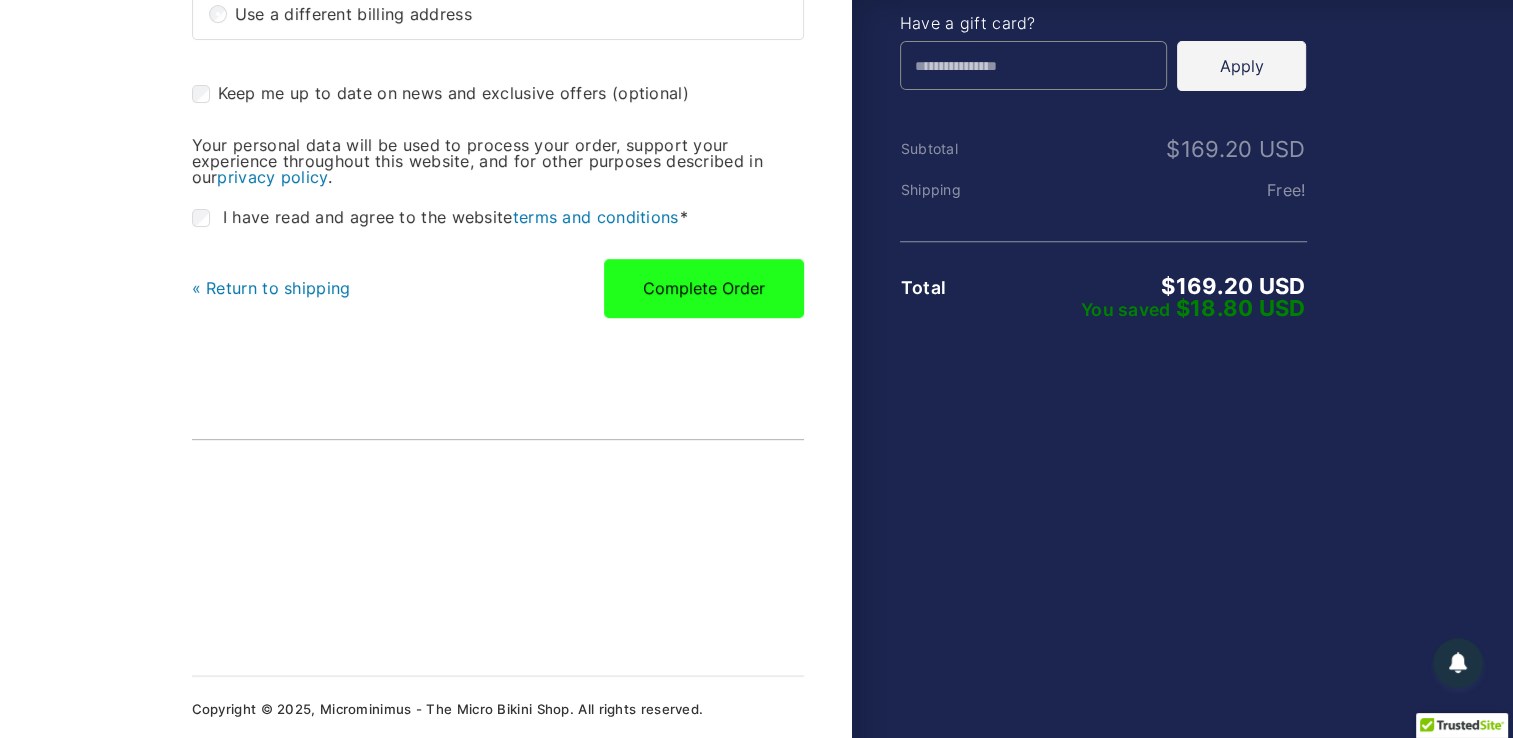 click on "Complete Order" at bounding box center (704, 288) 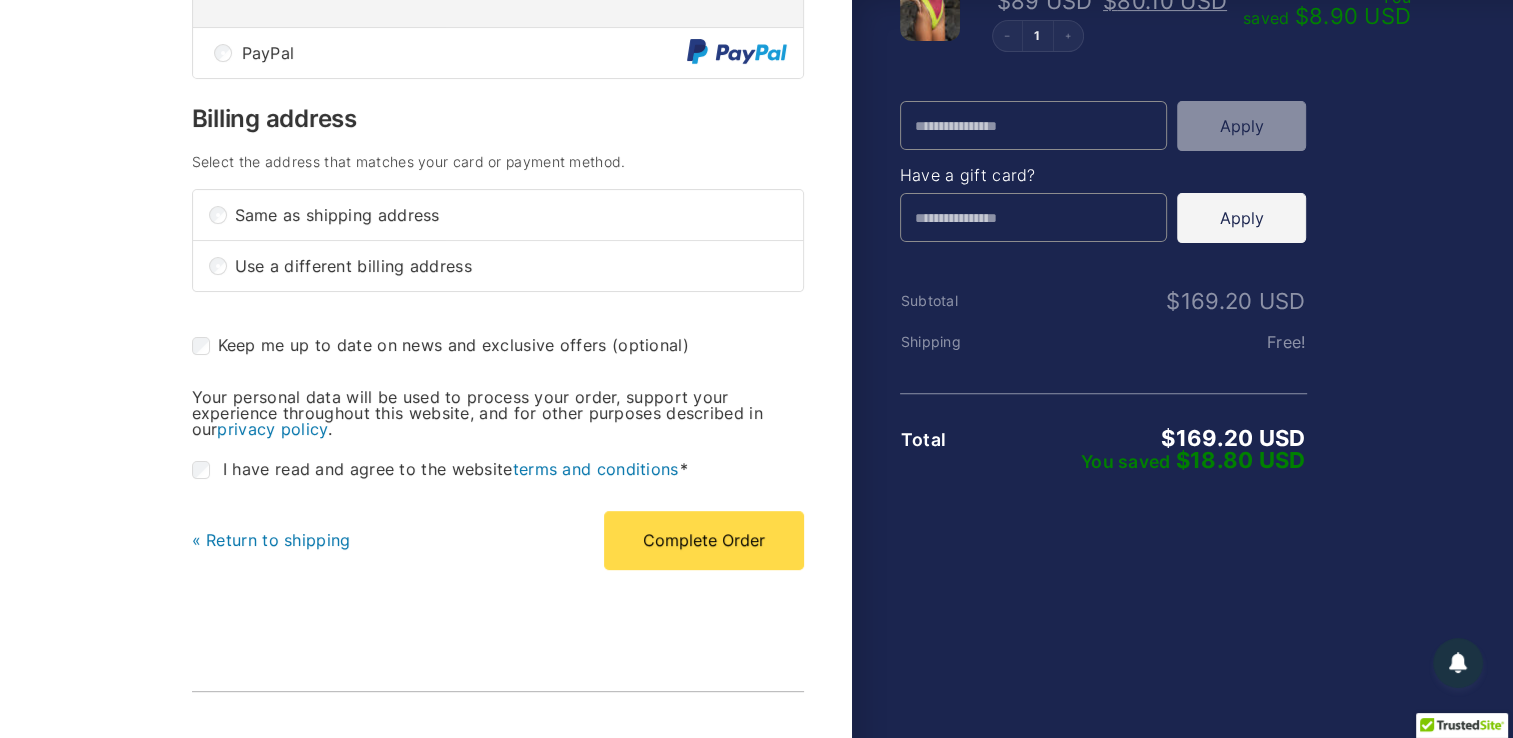 scroll, scrollTop: 714, scrollLeft: 0, axis: vertical 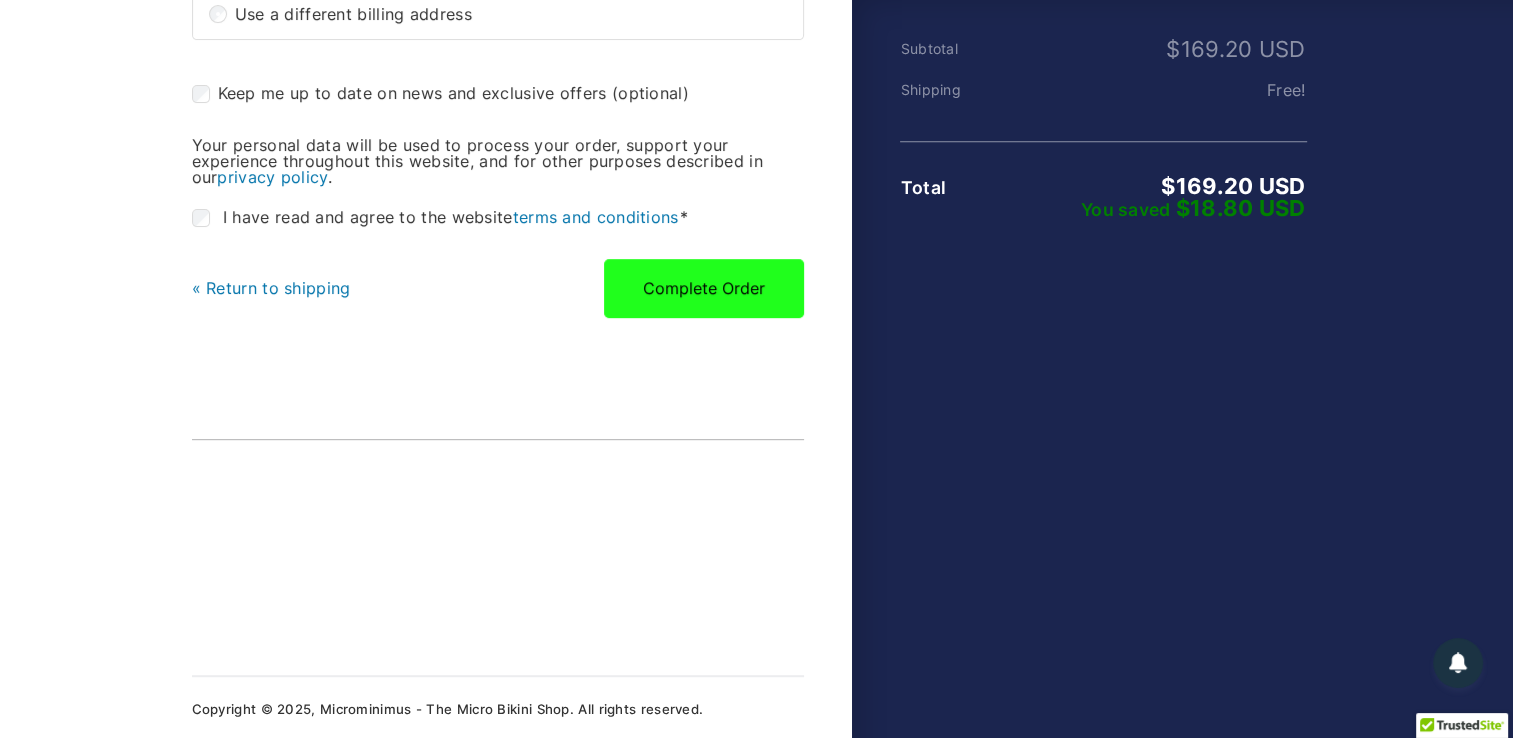click on "Complete Order" at bounding box center (704, 288) 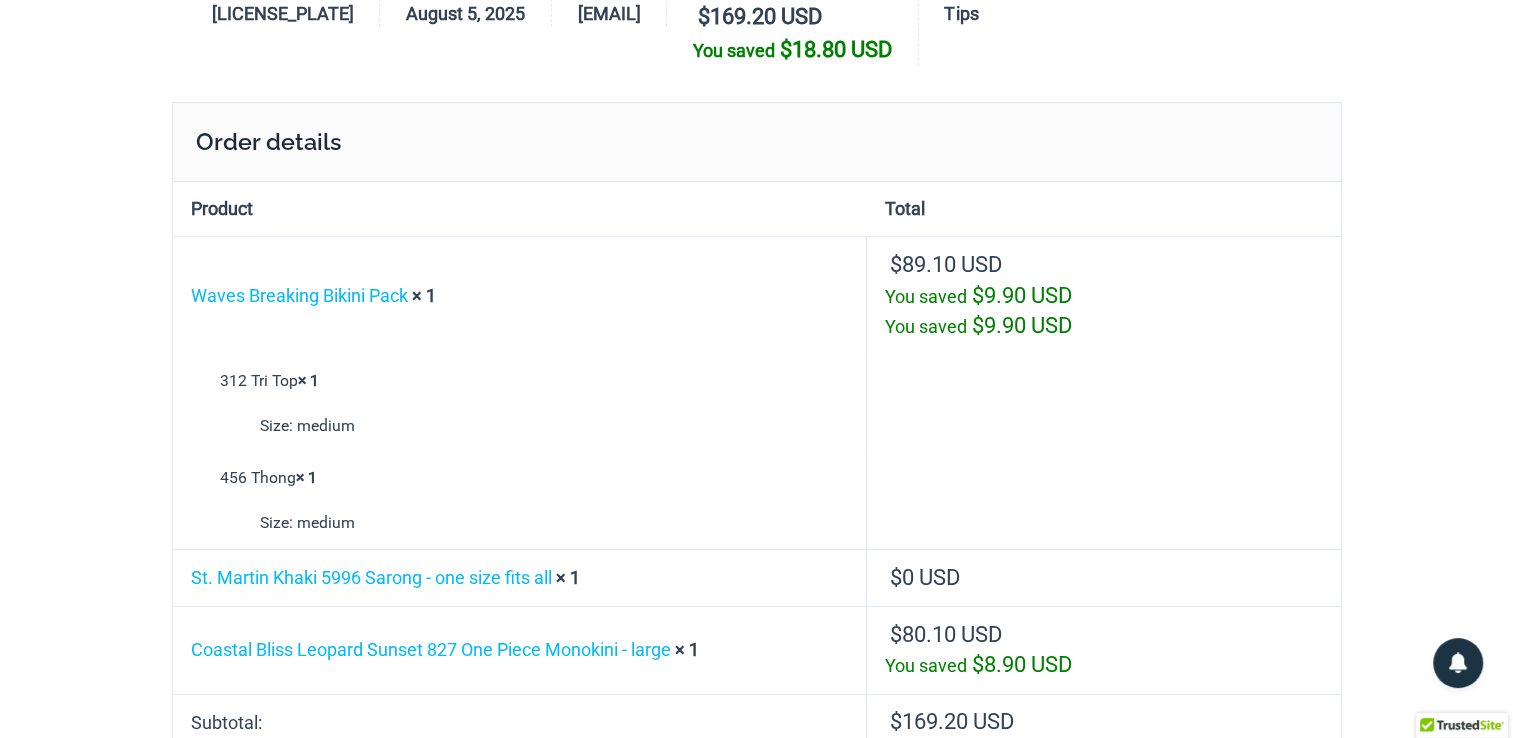 scroll, scrollTop: 0, scrollLeft: 0, axis: both 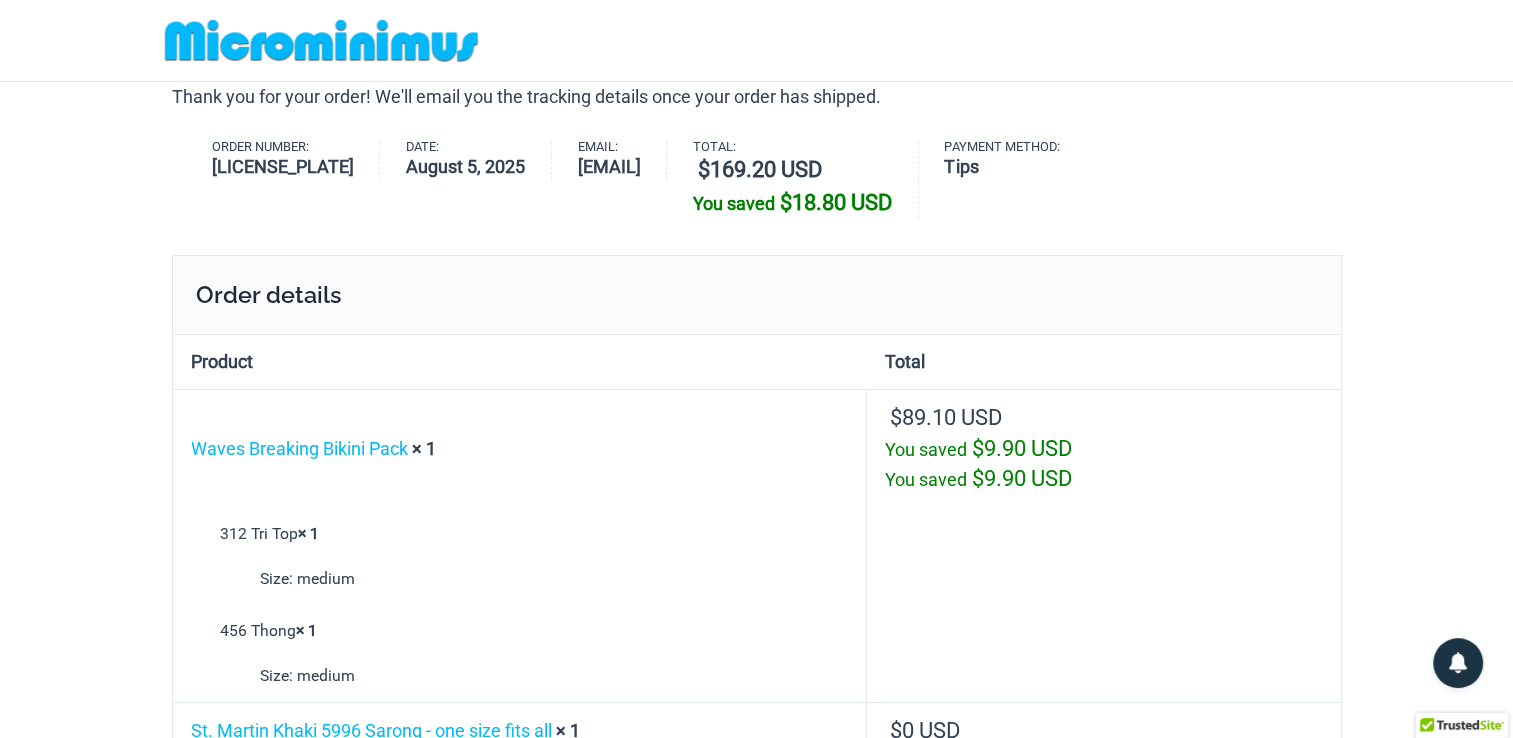 type on "**********" 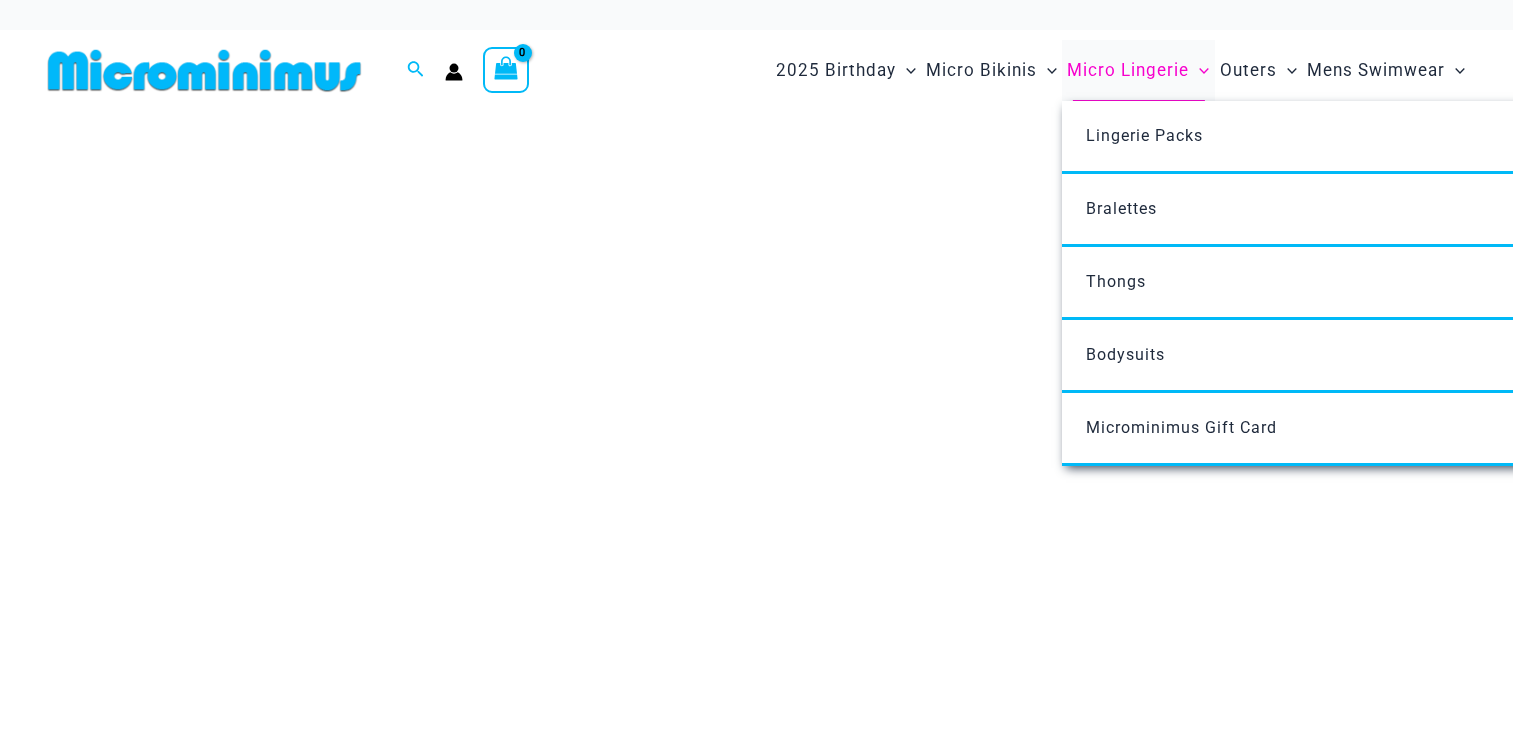 scroll, scrollTop: 0, scrollLeft: 0, axis: both 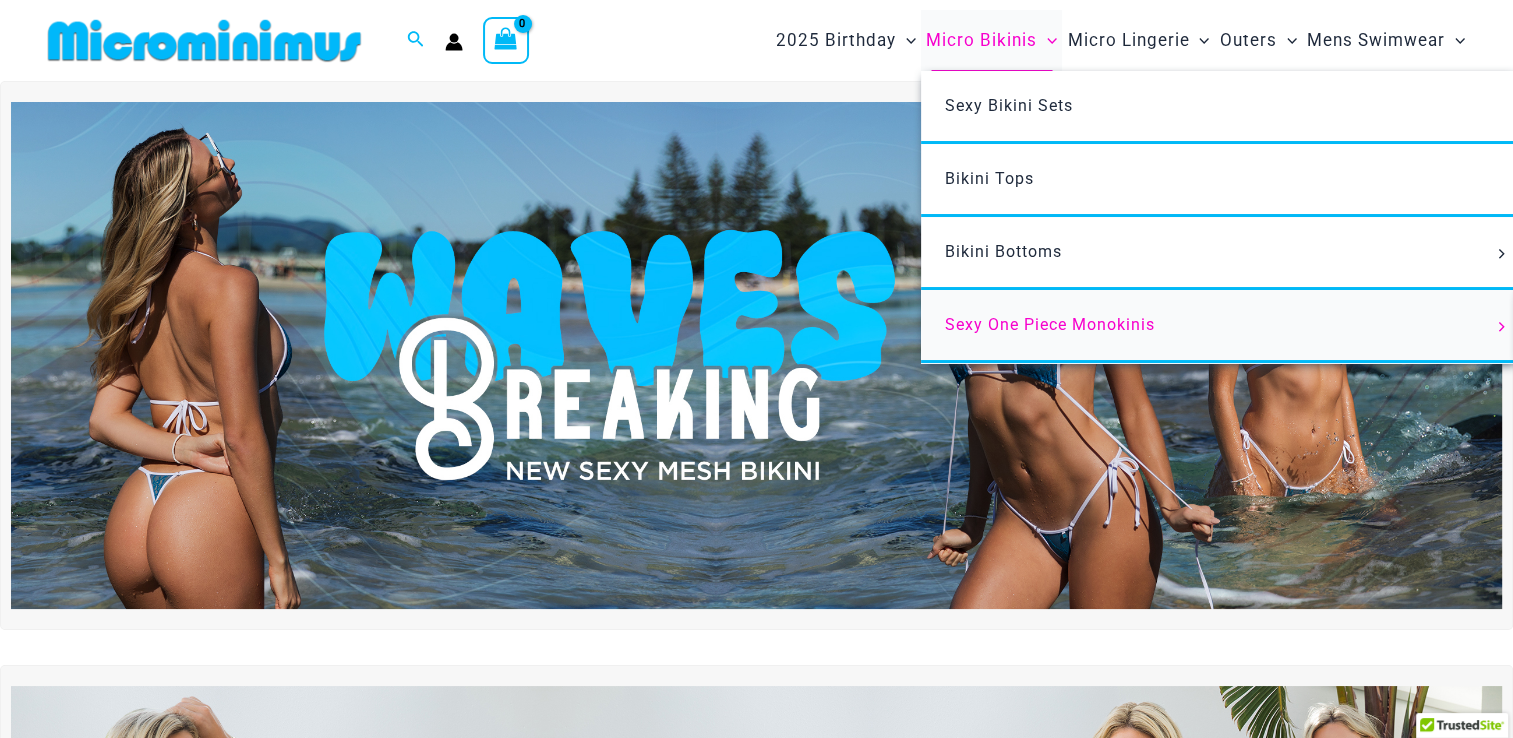 type on "**********" 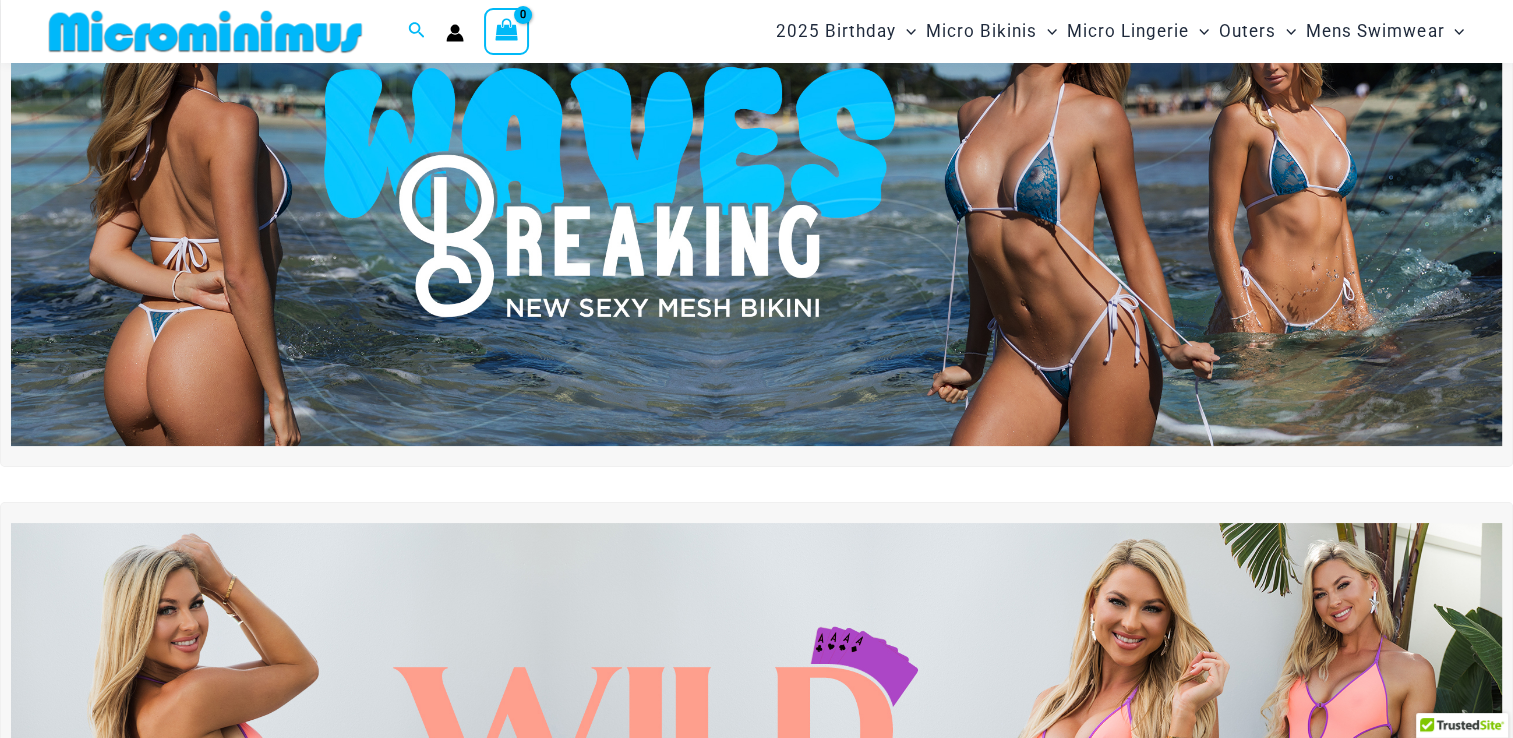 scroll, scrollTop: 184, scrollLeft: 0, axis: vertical 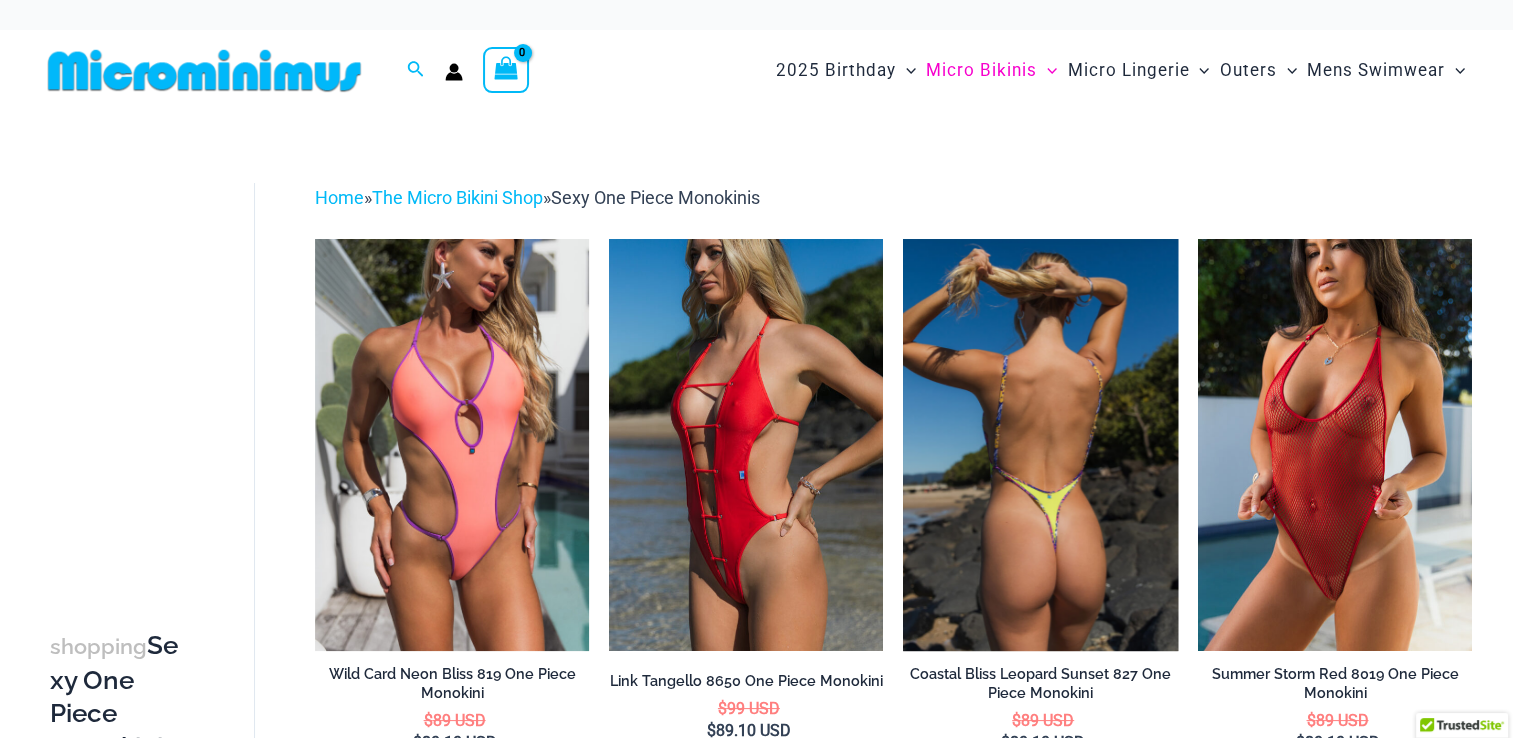 type on "**********" 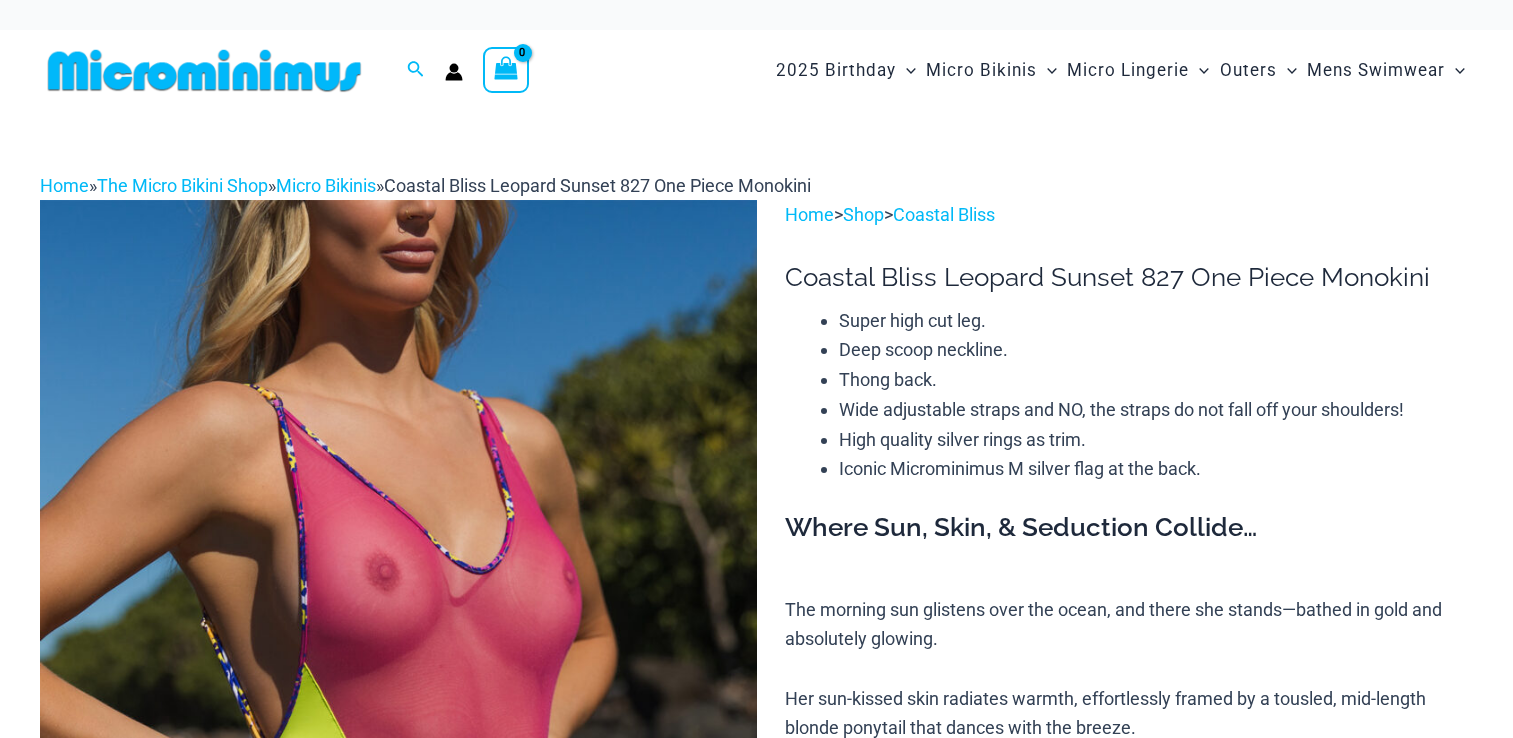 scroll, scrollTop: 0, scrollLeft: 0, axis: both 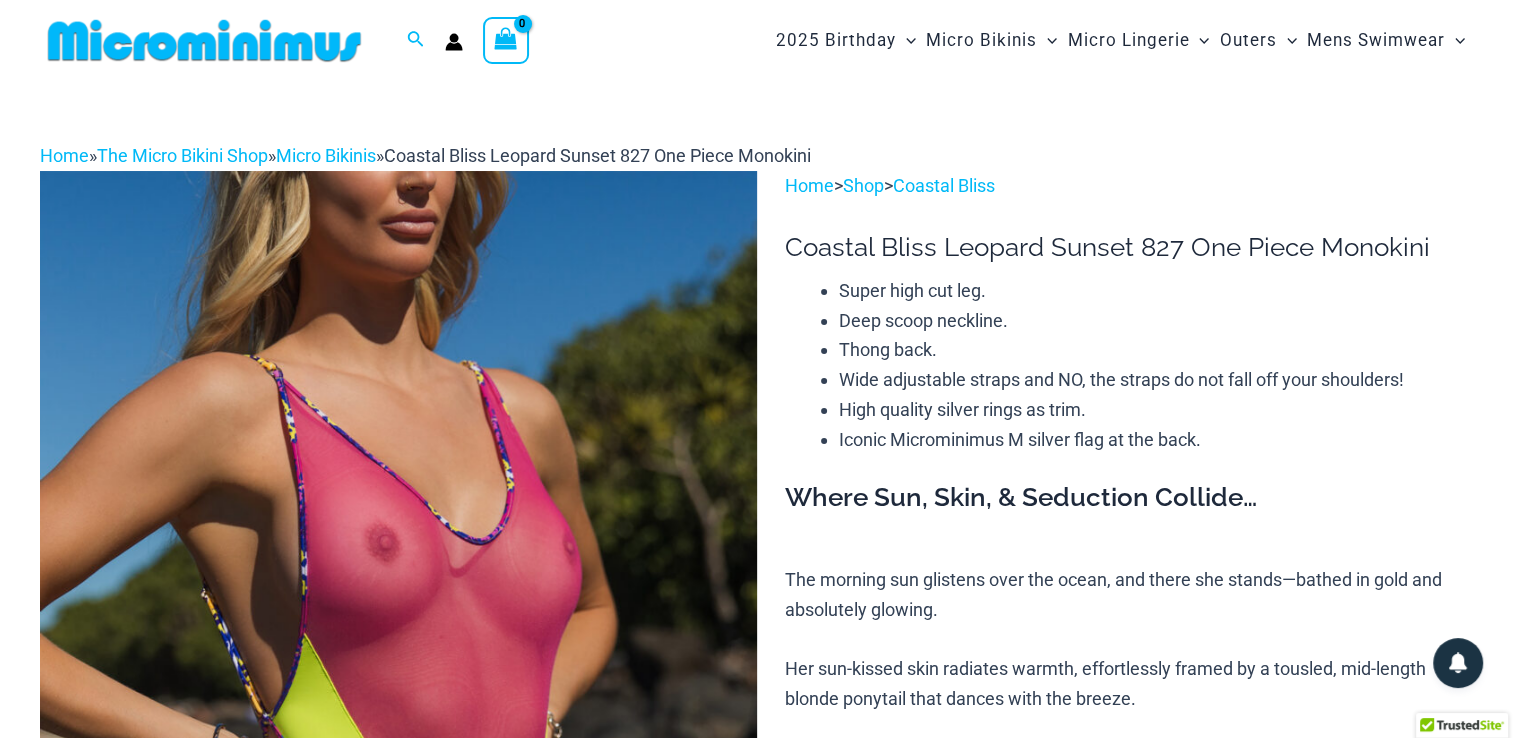 type on "**********" 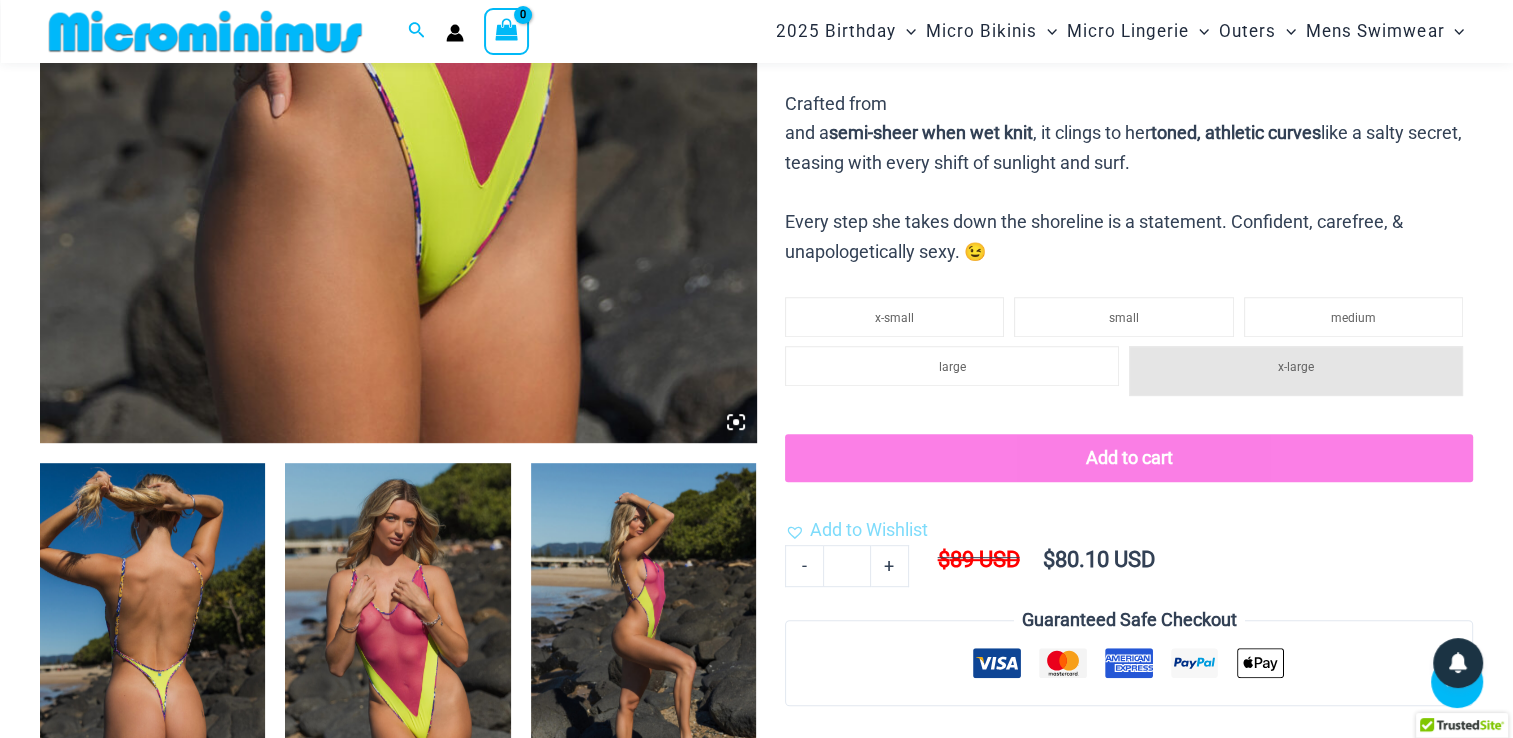 scroll, scrollTop: 982, scrollLeft: 0, axis: vertical 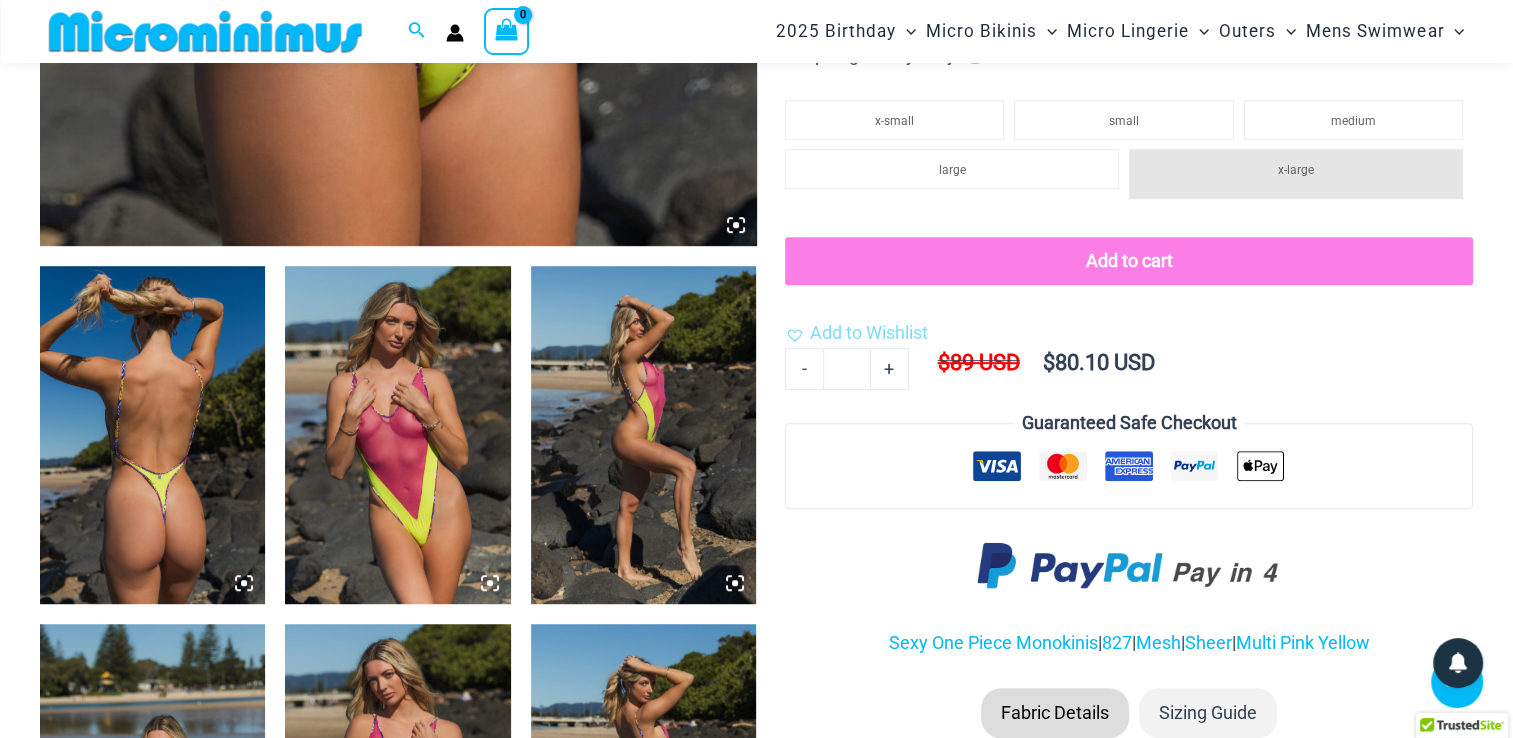 click at bounding box center (152, 435) 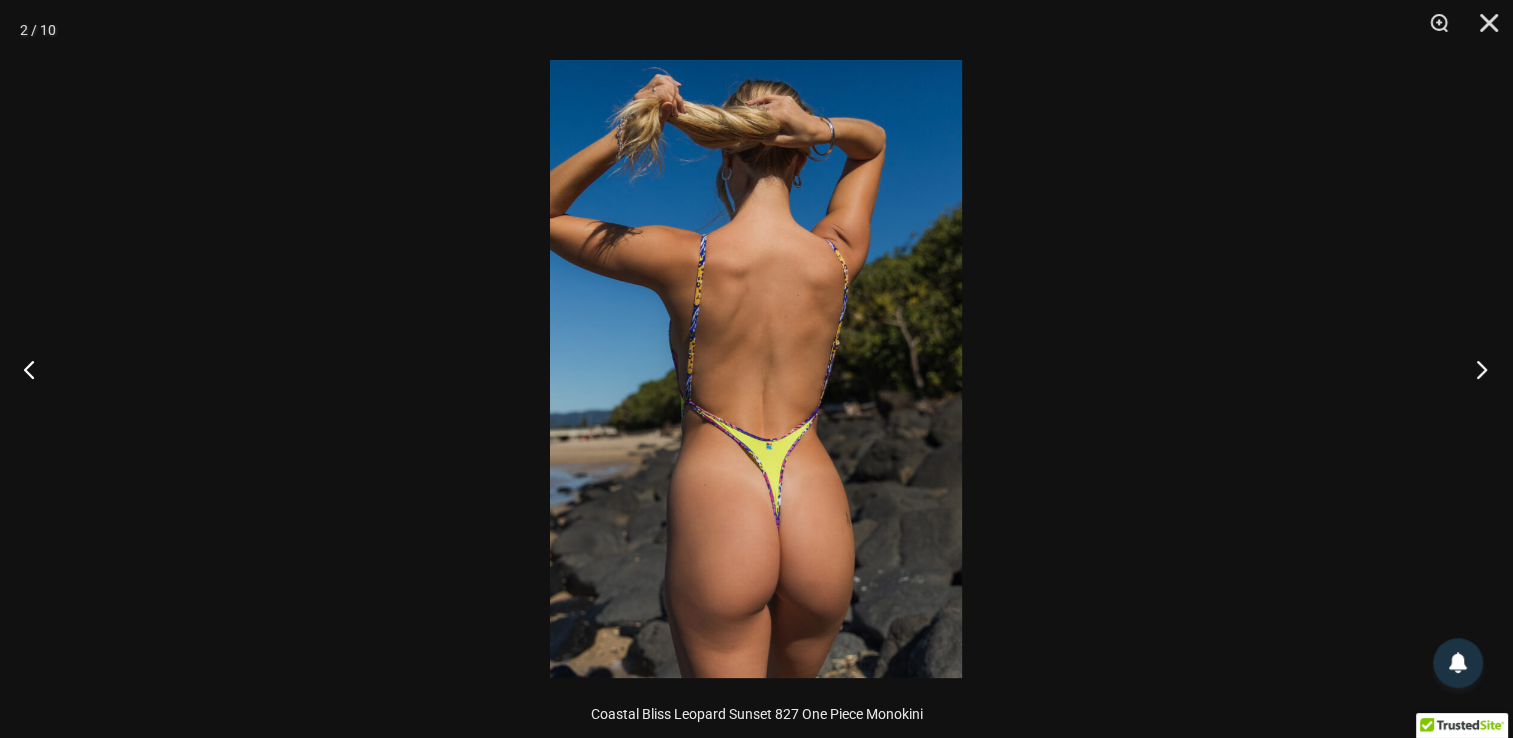 click at bounding box center (1475, 369) 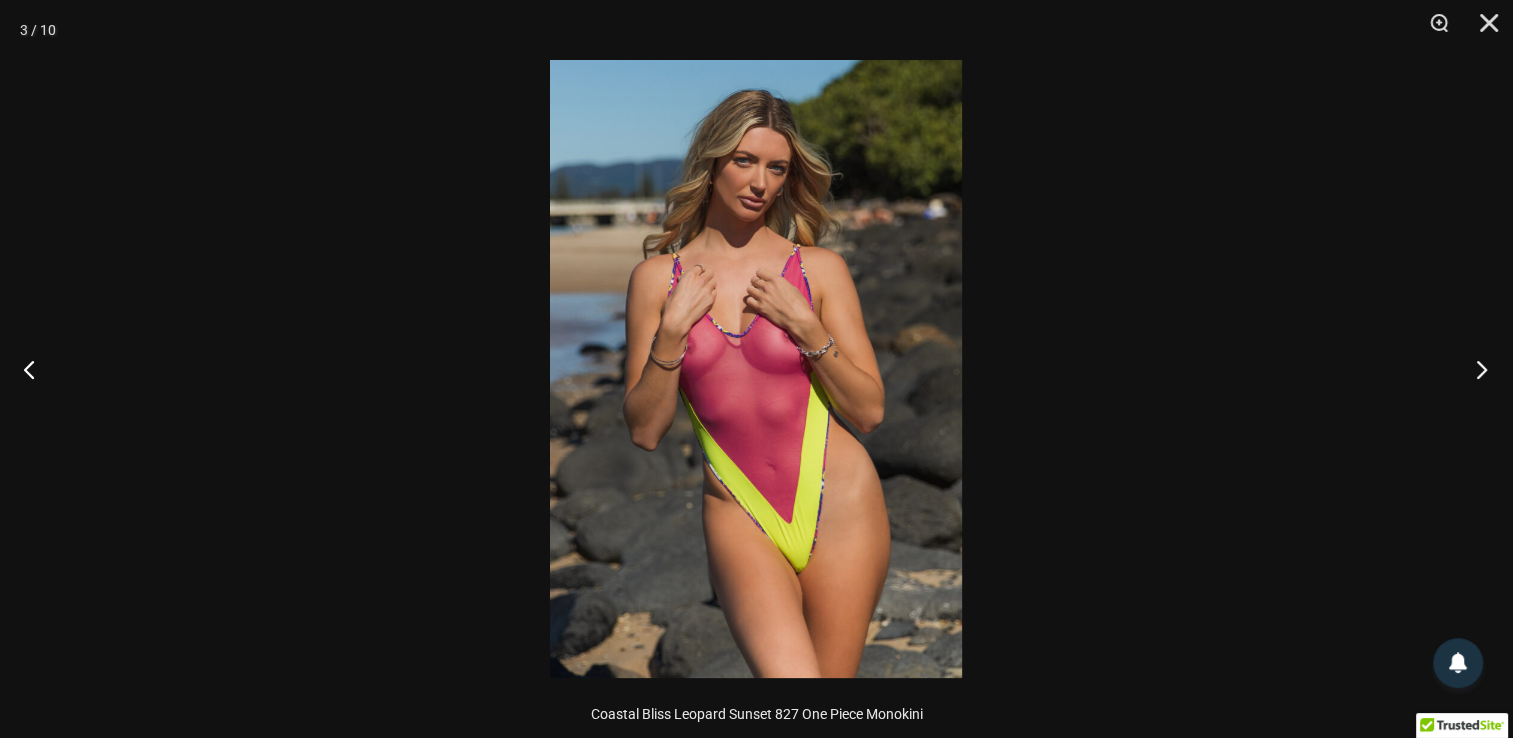 click at bounding box center (1475, 369) 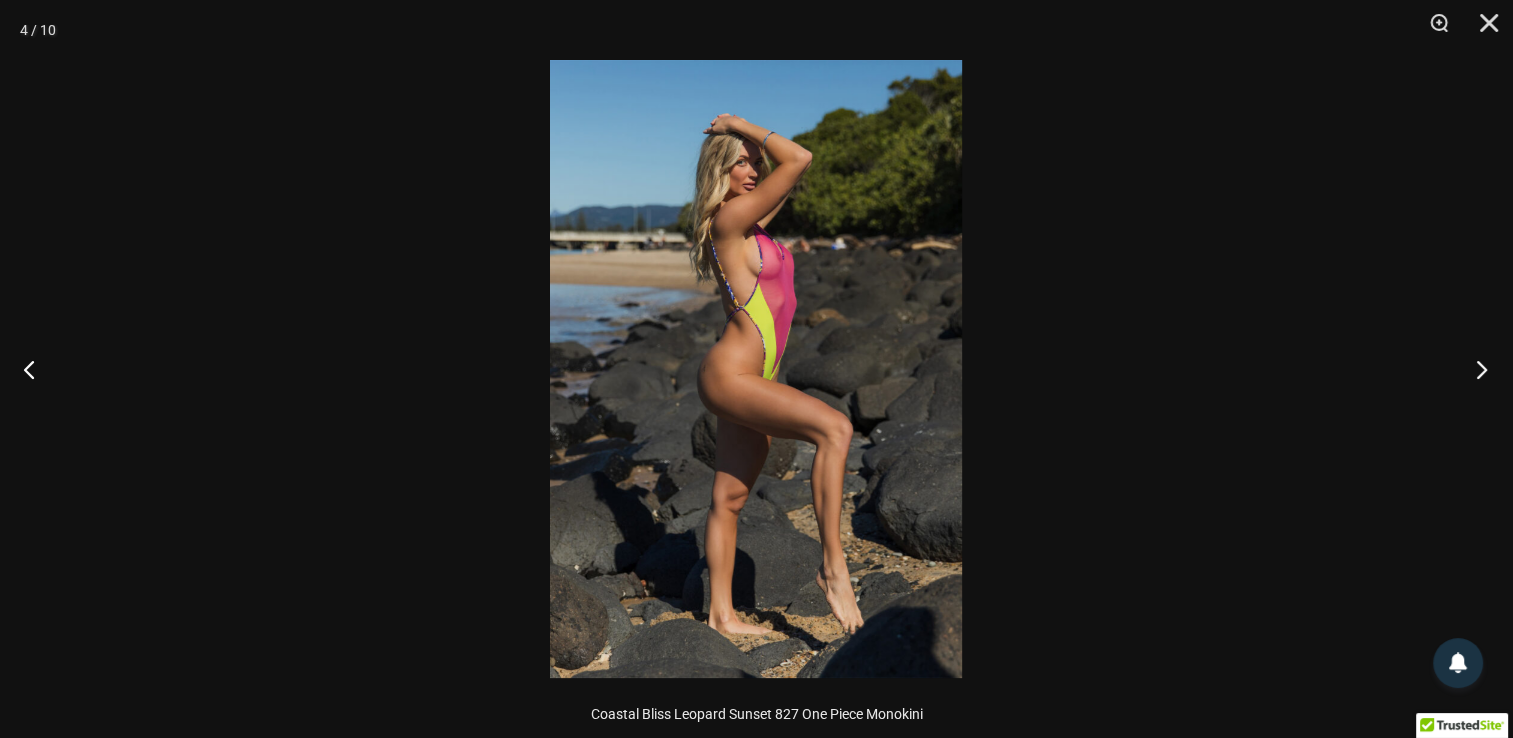 click at bounding box center (1475, 369) 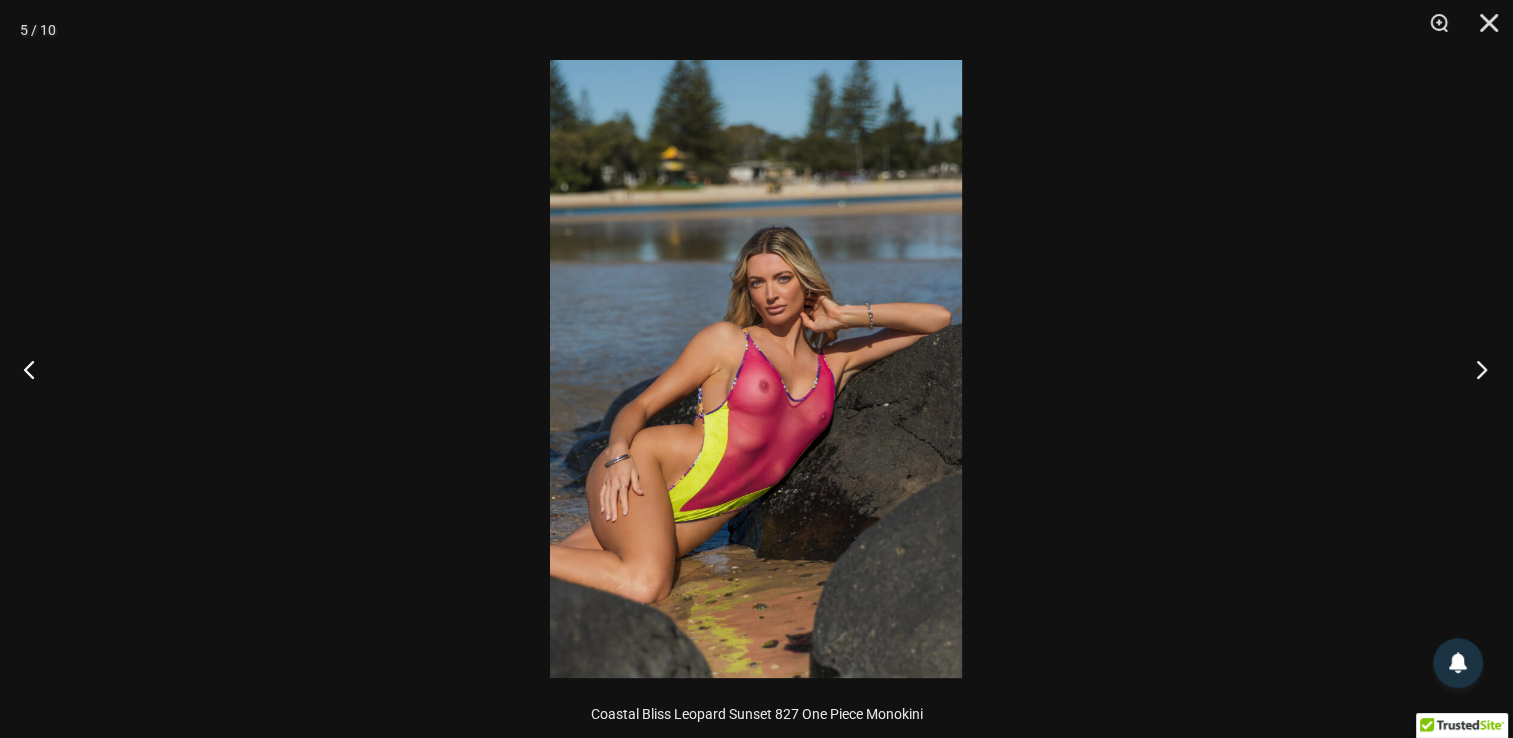 click at bounding box center [1475, 369] 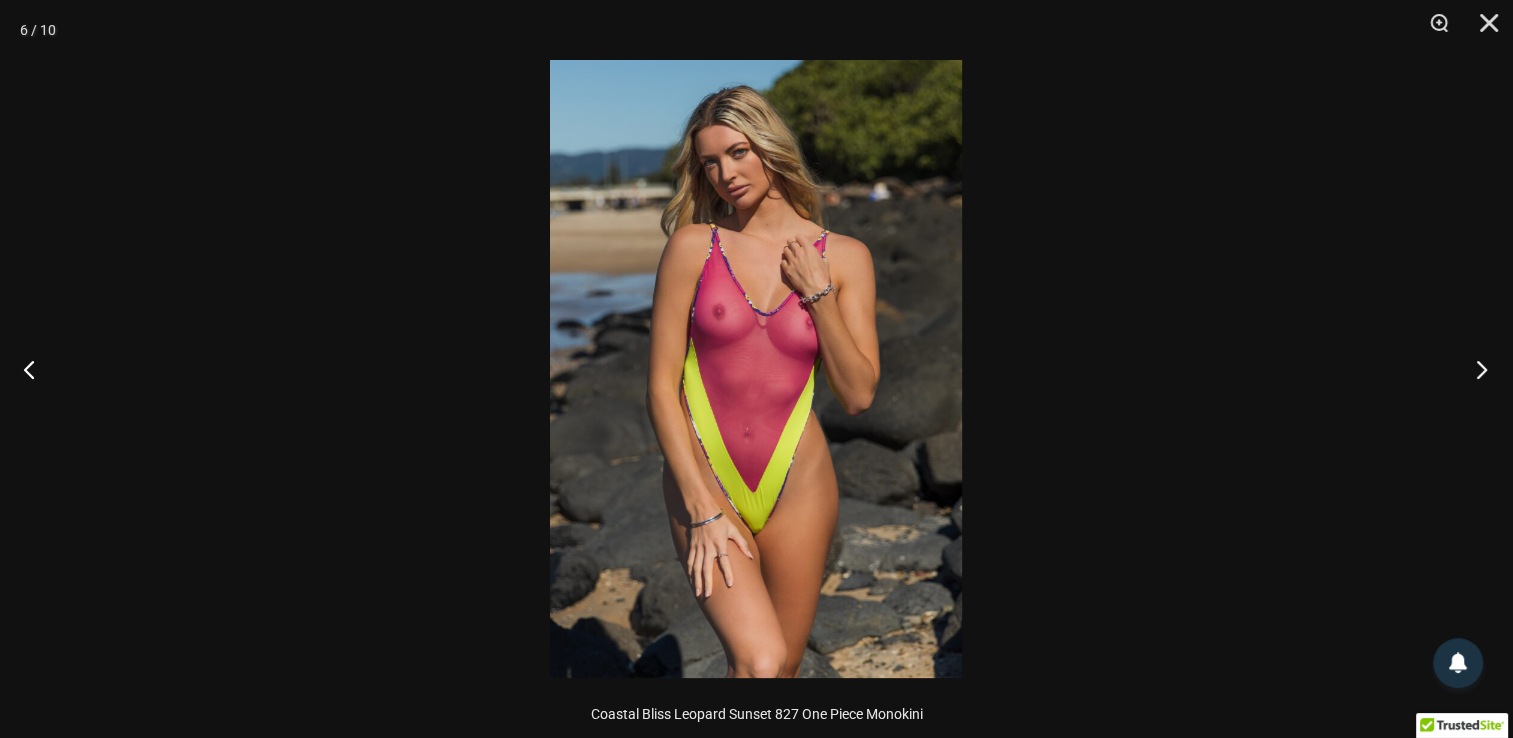 click at bounding box center (1475, 369) 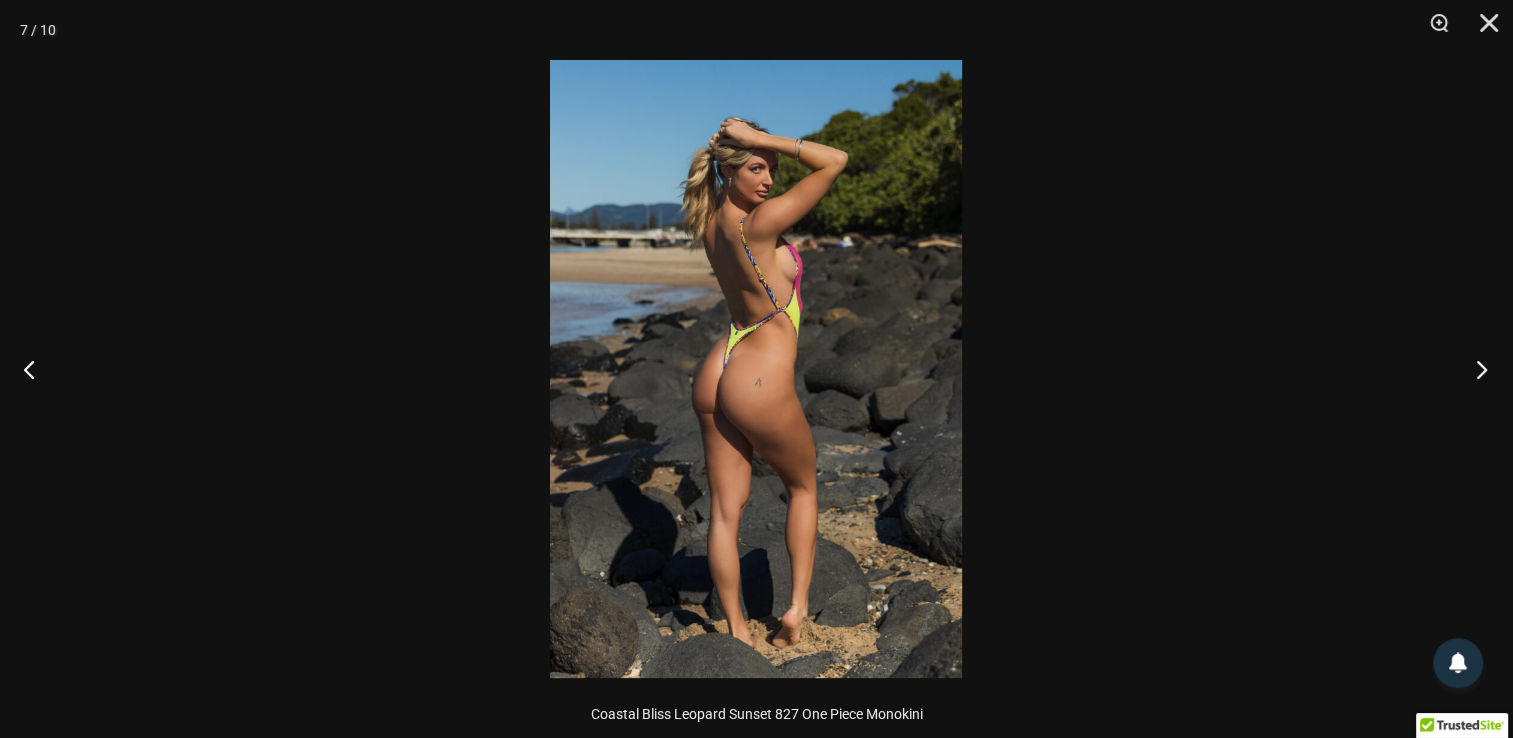 click at bounding box center [1475, 369] 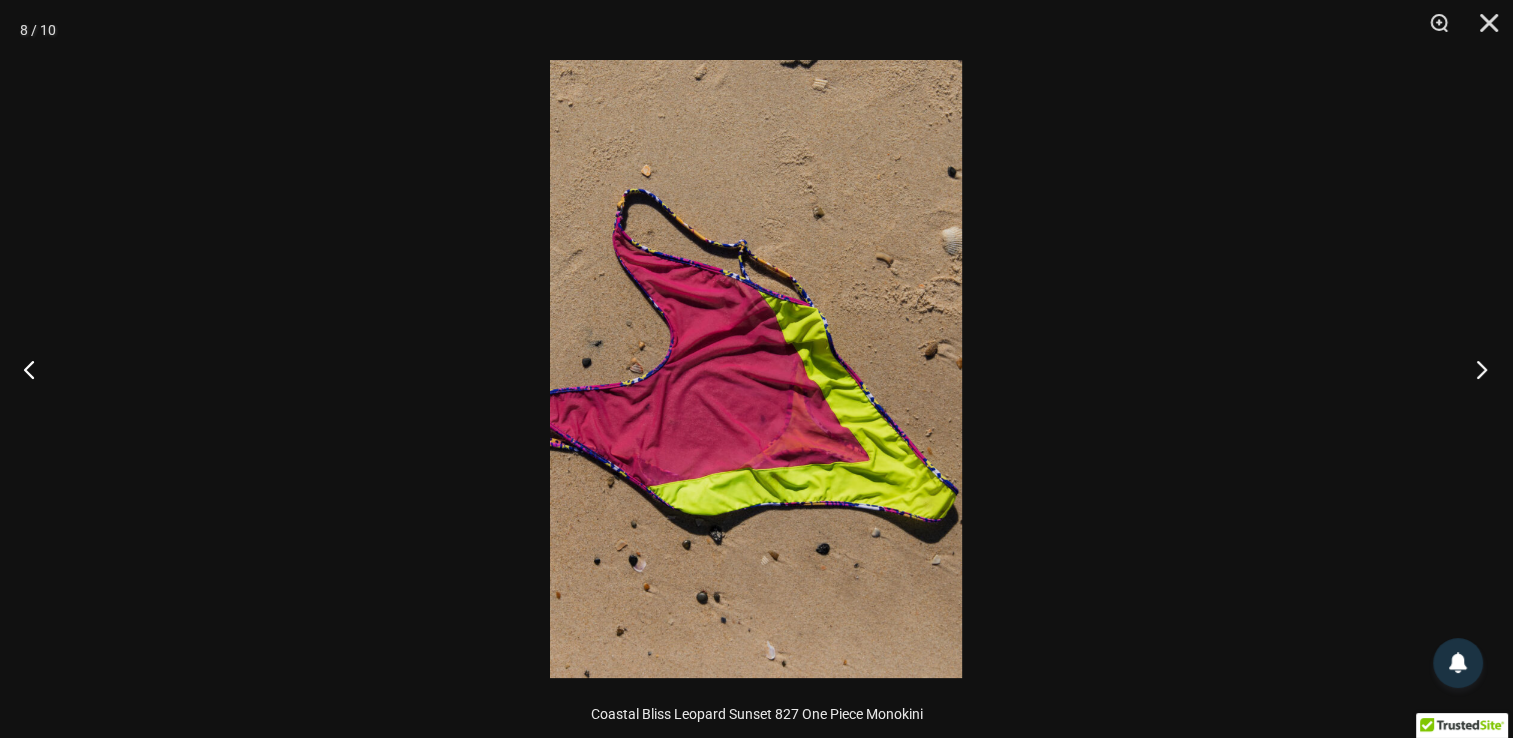 click at bounding box center (1475, 369) 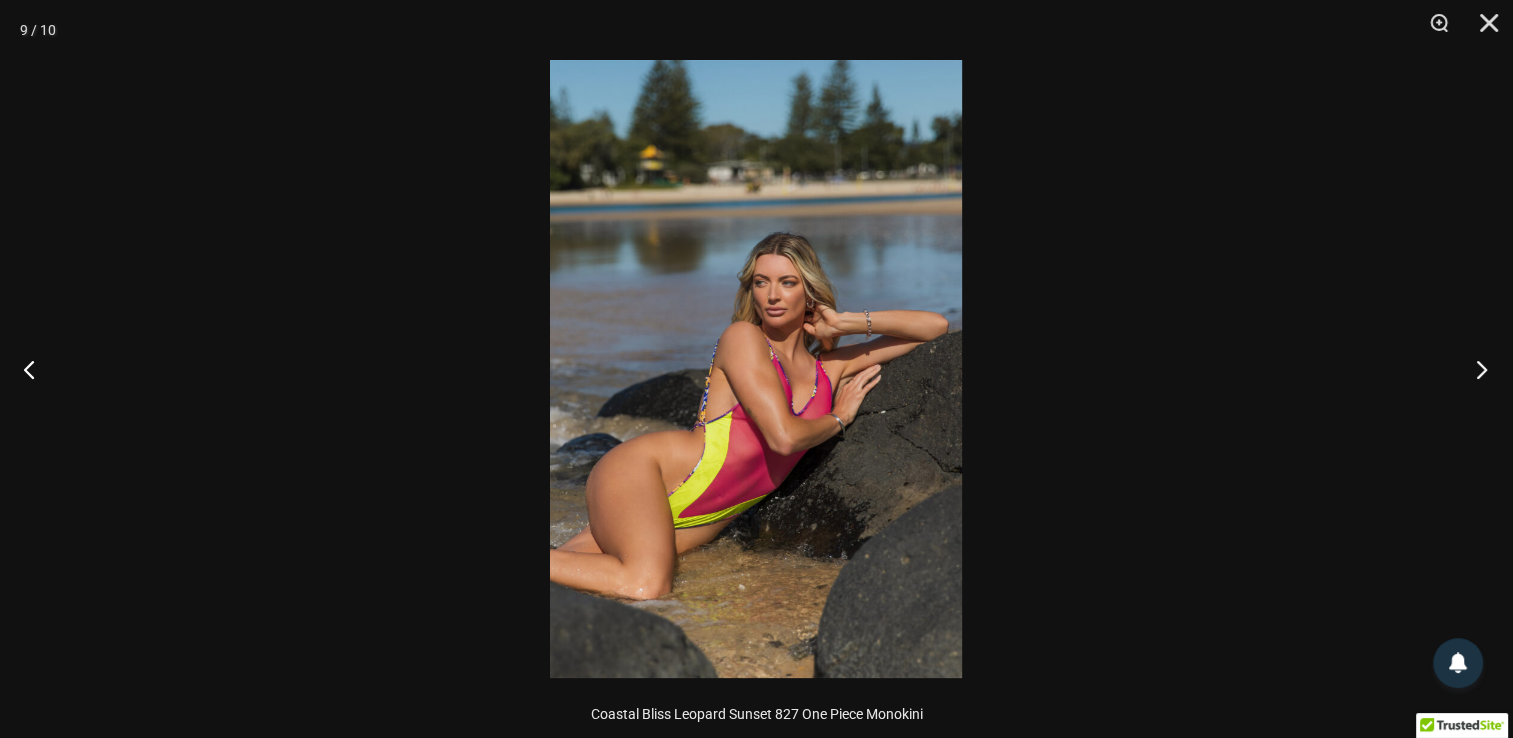 click at bounding box center (1475, 369) 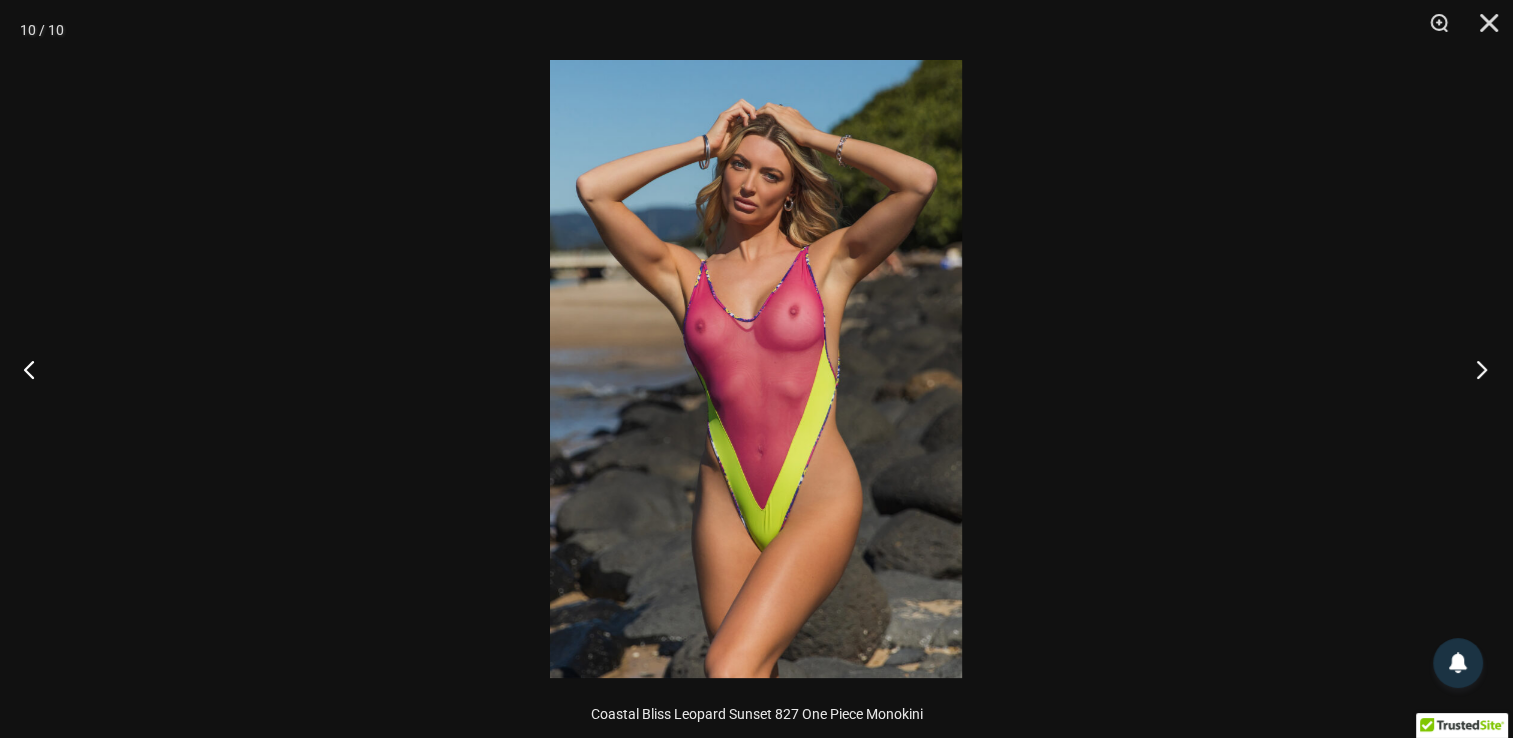 click at bounding box center (1475, 369) 